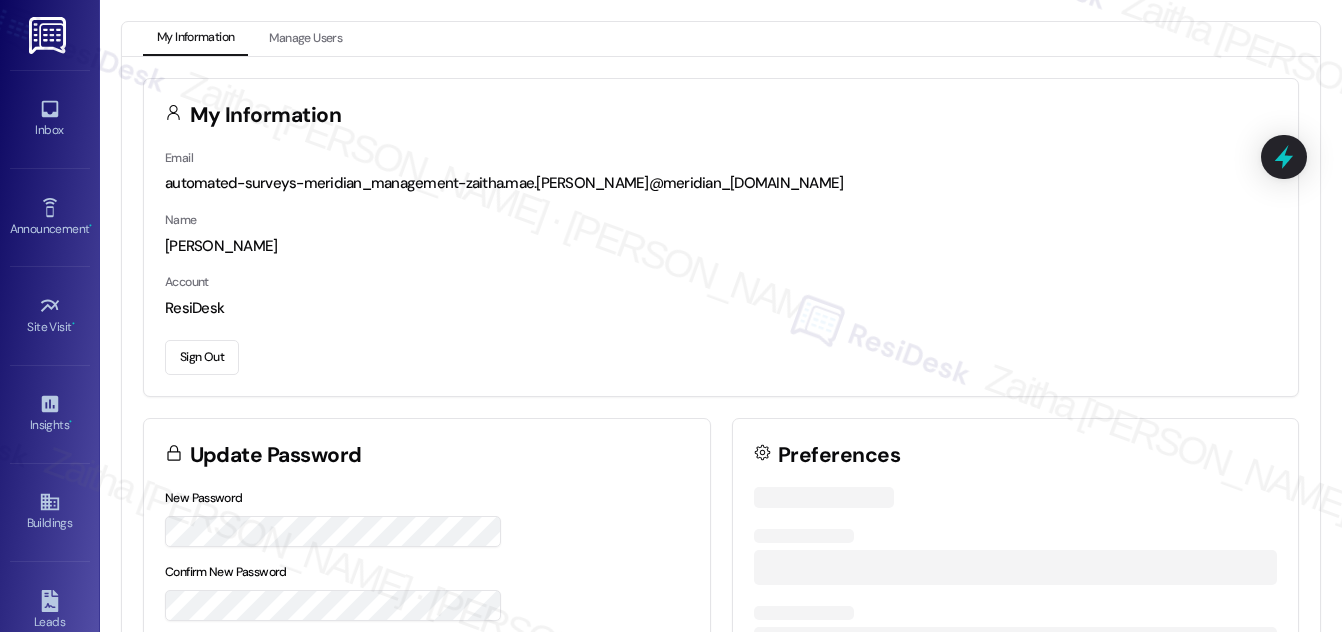 scroll, scrollTop: 0, scrollLeft: 0, axis: both 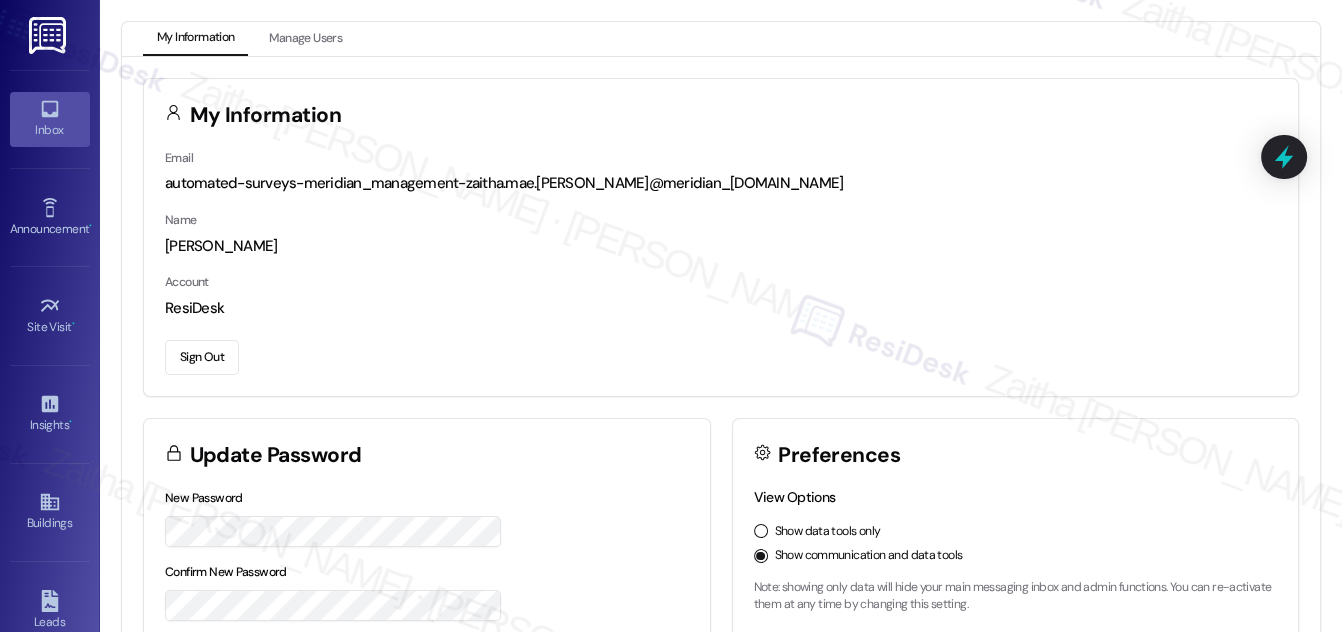 click on "Inbox" at bounding box center [50, 130] 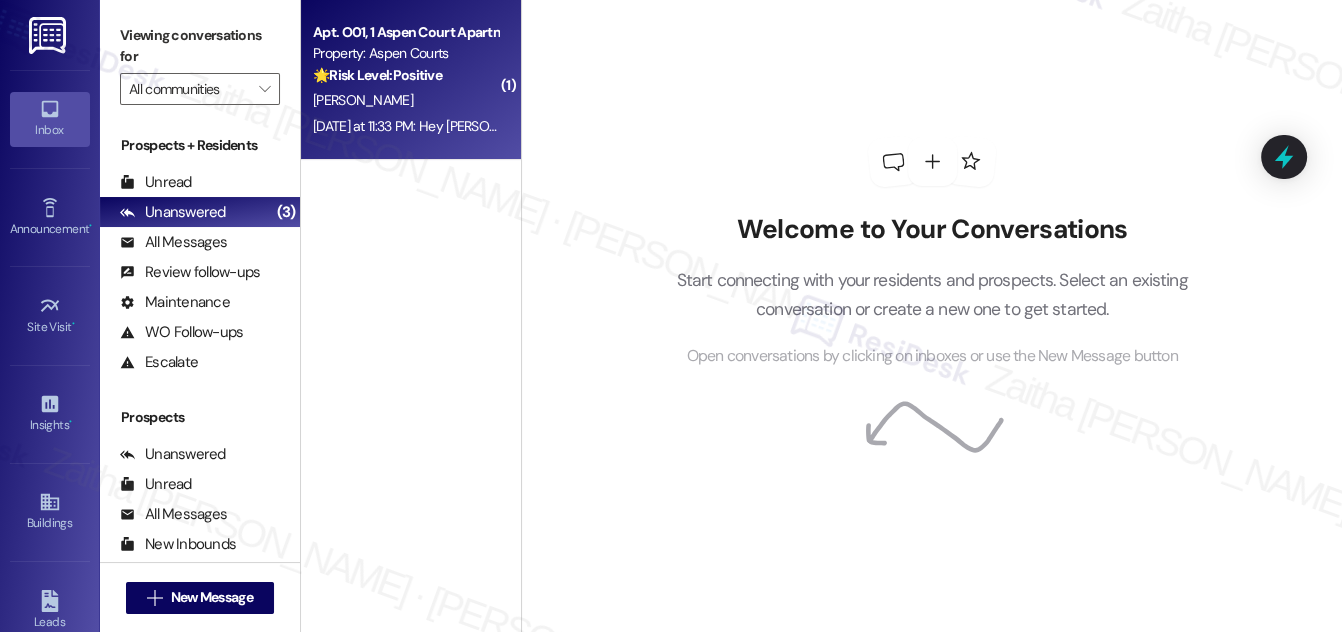 click on "[PERSON_NAME]" at bounding box center [405, 100] 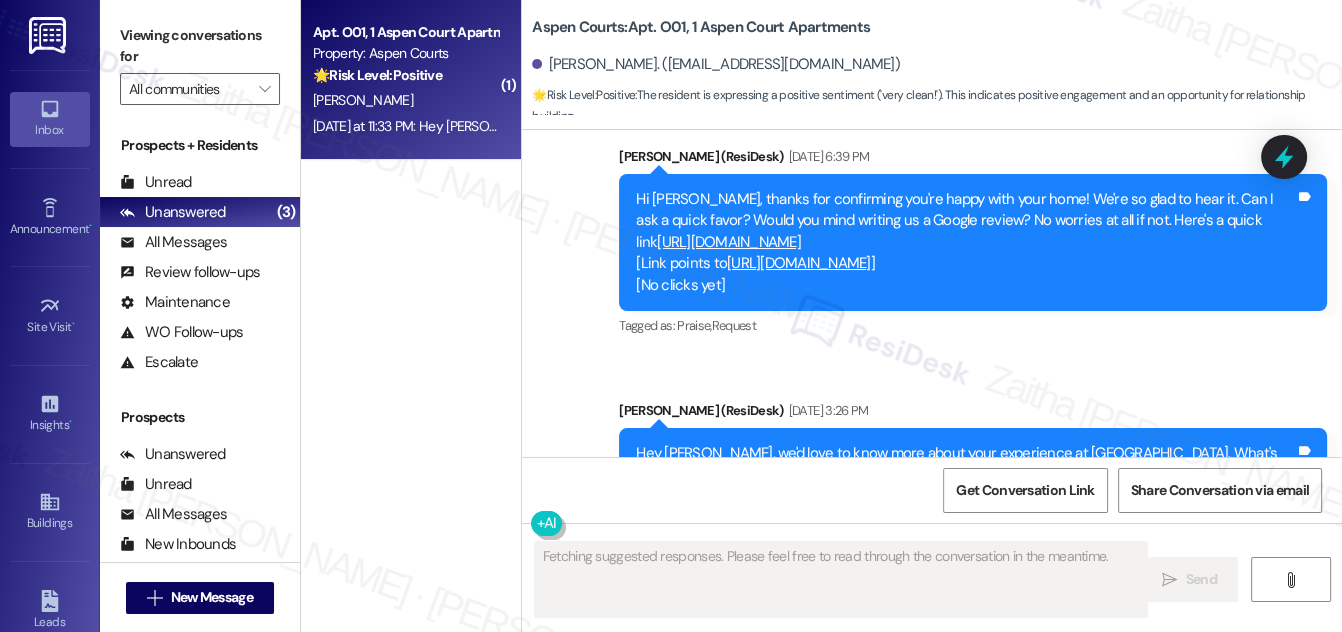 scroll, scrollTop: 1398, scrollLeft: 0, axis: vertical 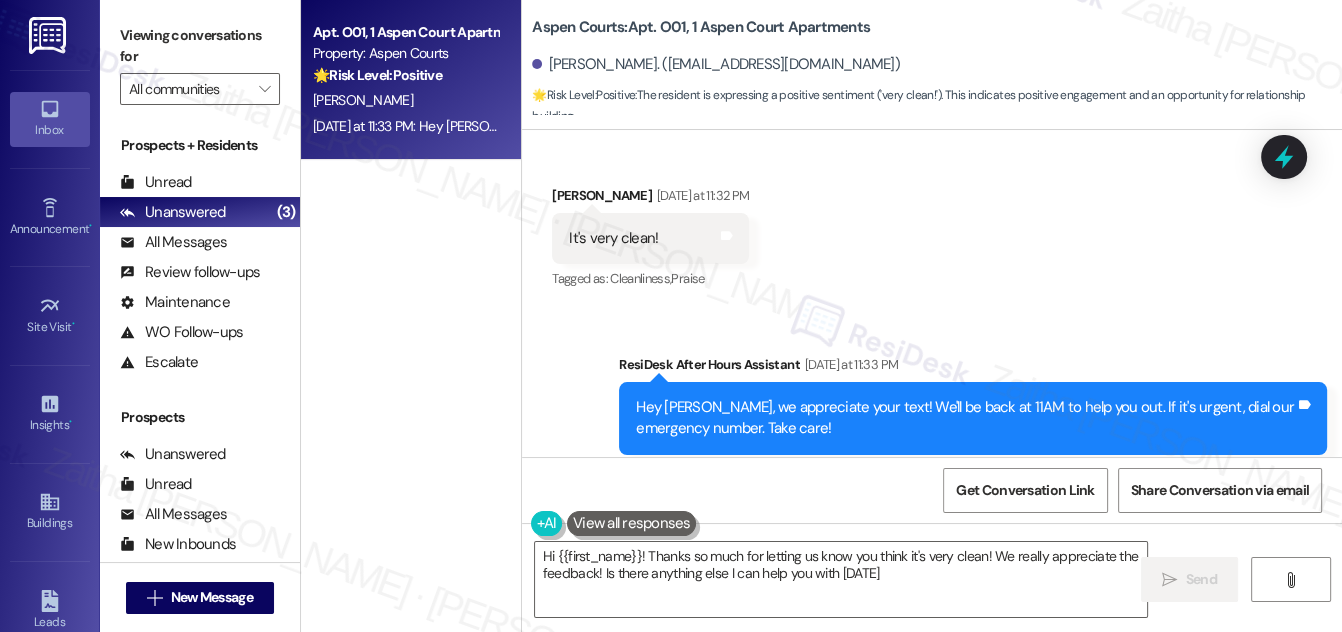 type on "Hi {{first_name}}! Thanks so much for letting us know you think it's very clean! We really appreciate the feedback! Is there anything else I can help you with [DATE]?" 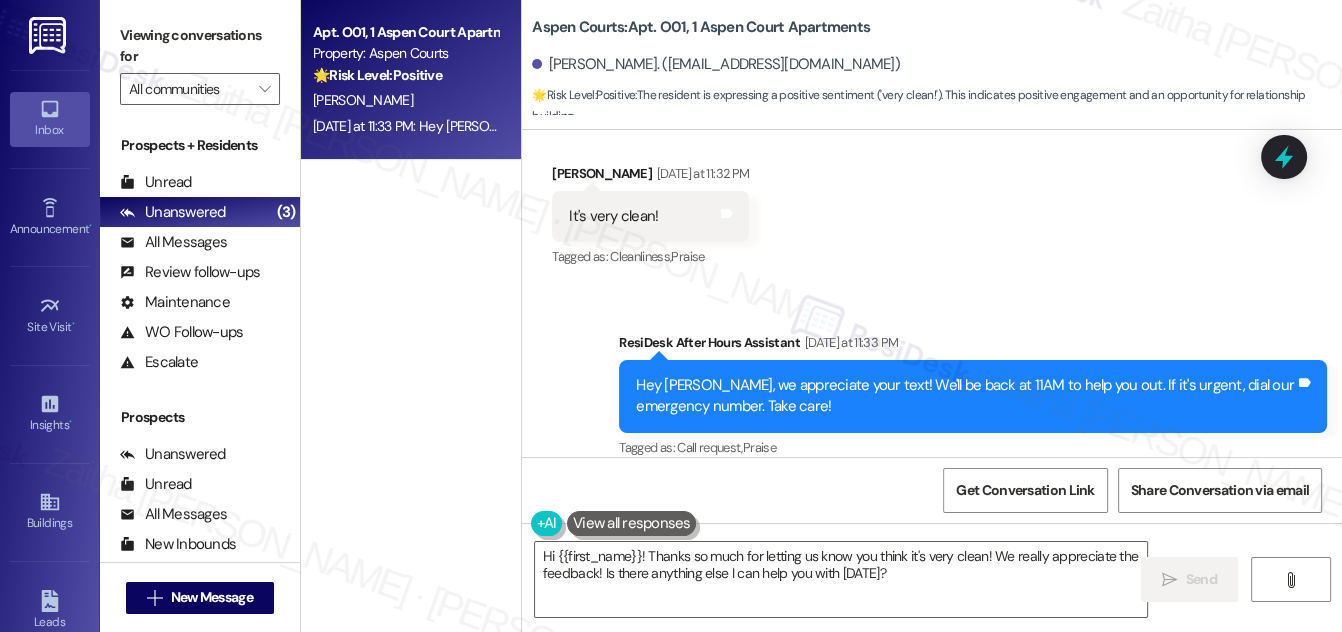 scroll, scrollTop: 1589, scrollLeft: 0, axis: vertical 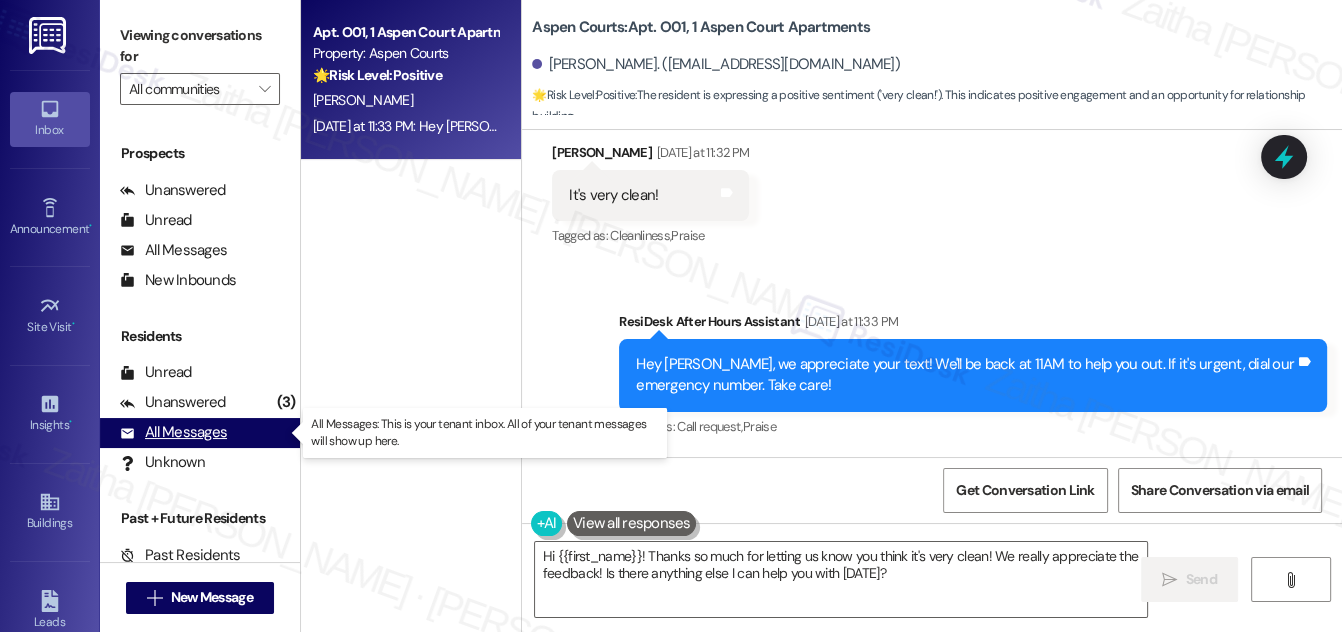 click on "All Messages" at bounding box center (173, 432) 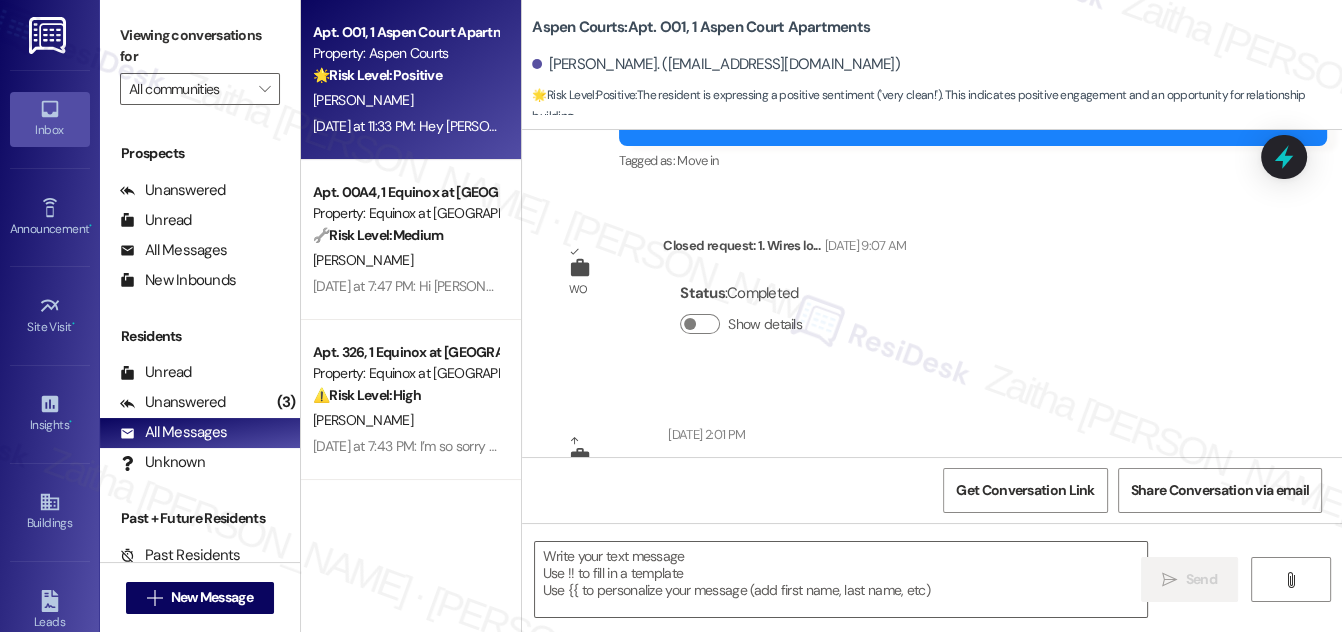 type on "Fetching suggested responses. Please feel free to read through the conversation in the meantime." 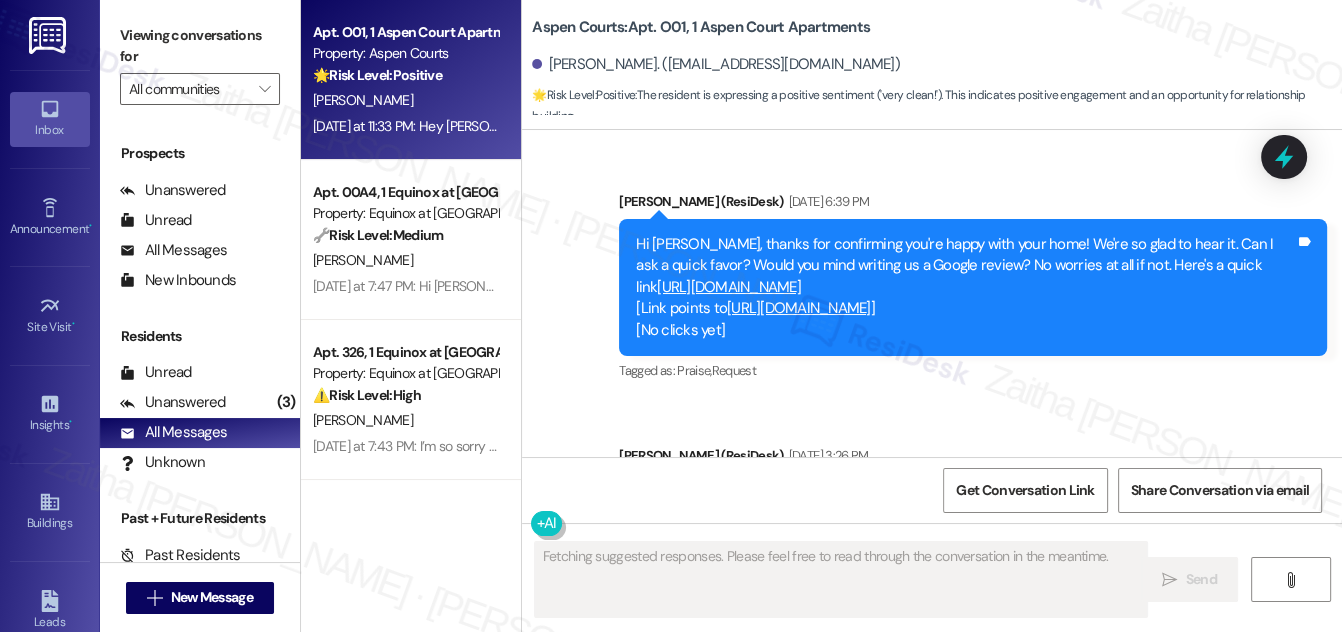 scroll, scrollTop: 1398, scrollLeft: 0, axis: vertical 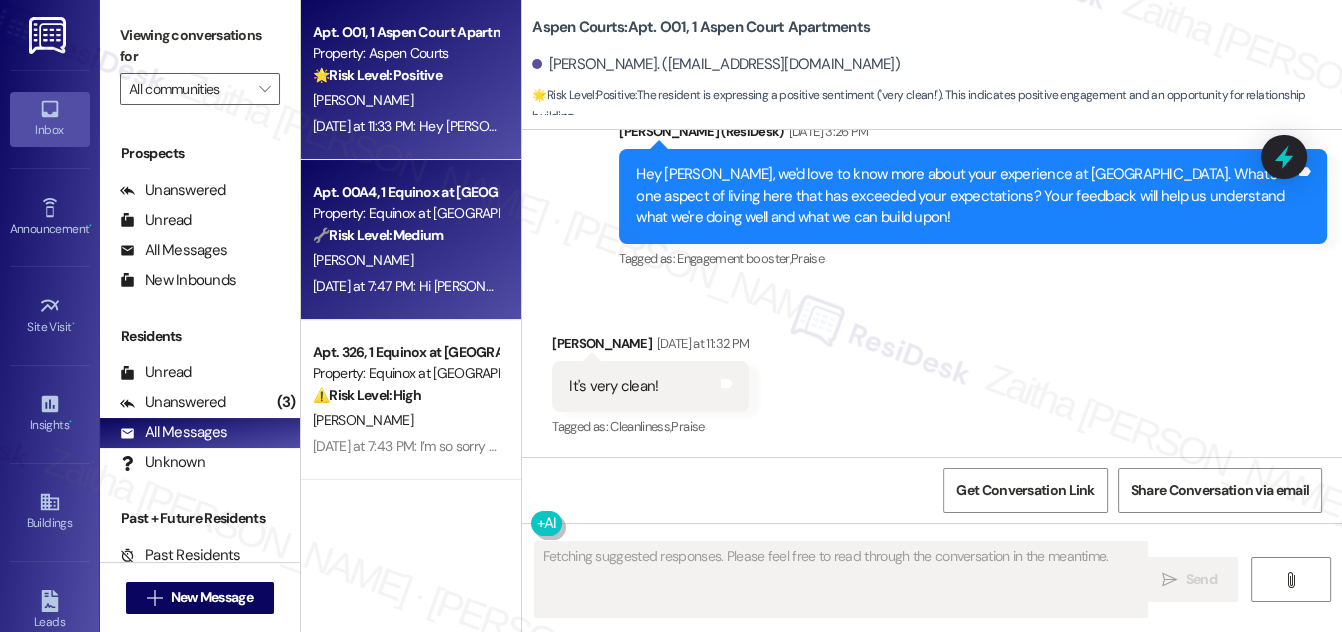 click on "[PERSON_NAME]" at bounding box center [405, 260] 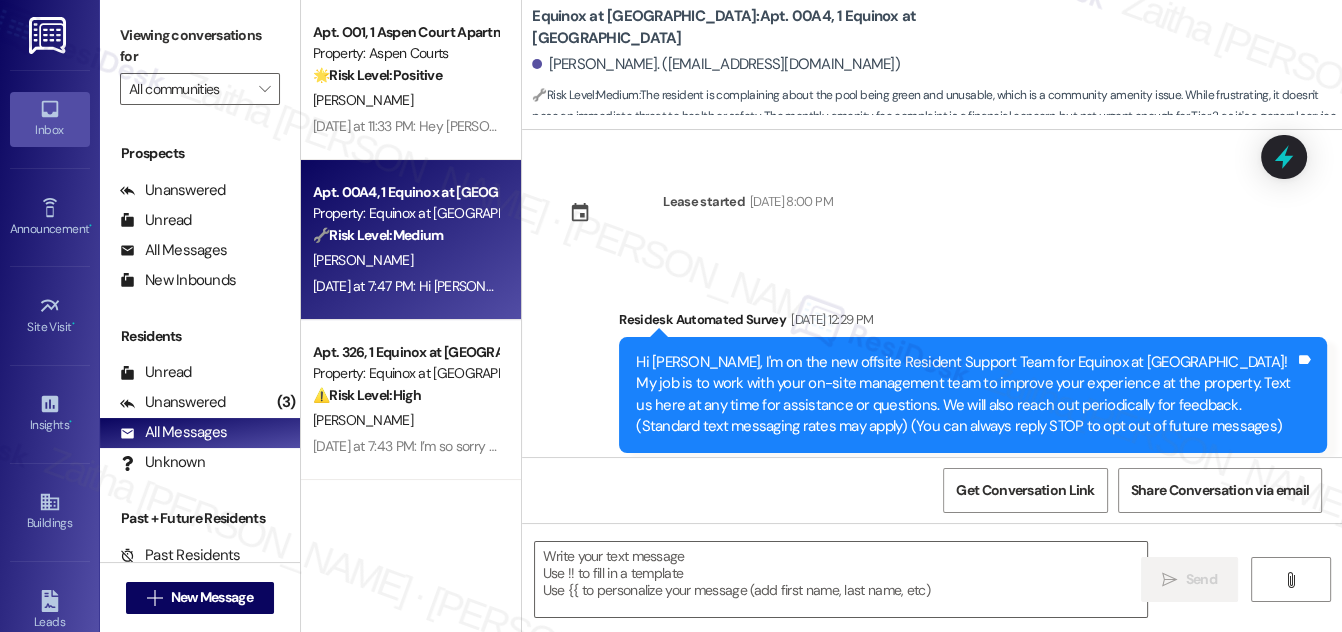 scroll, scrollTop: 9901, scrollLeft: 0, axis: vertical 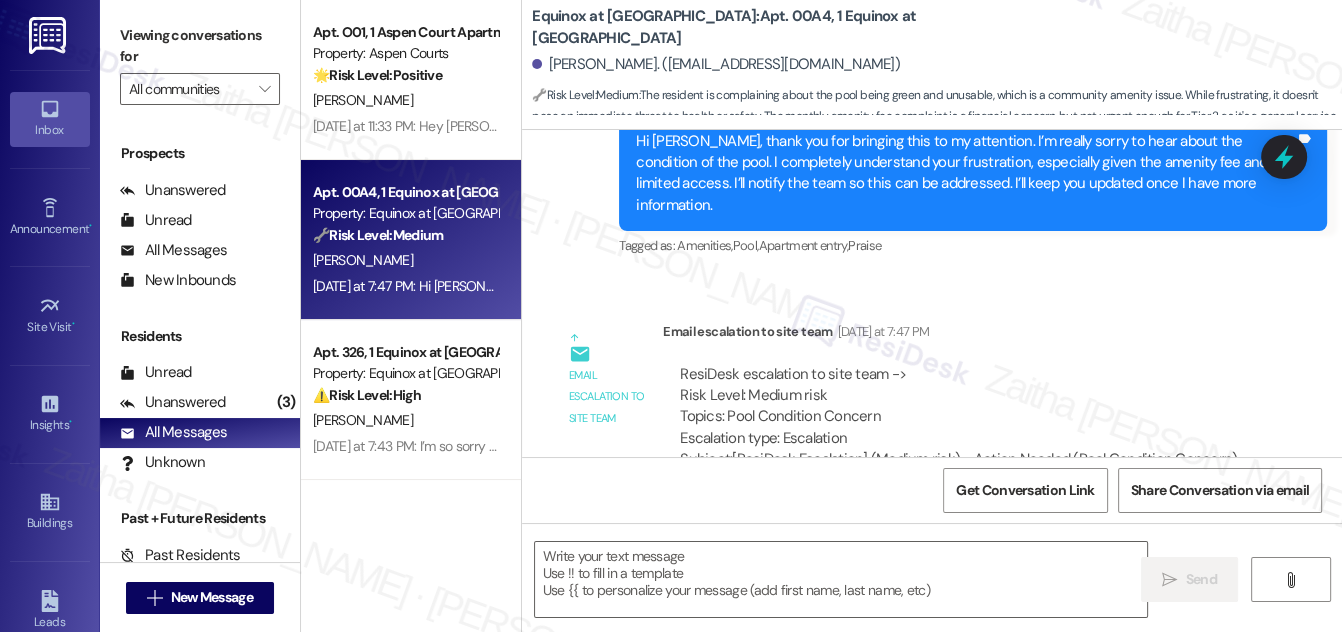 type on "Fetching suggested responses. Please feel free to read through the conversation in the meantime." 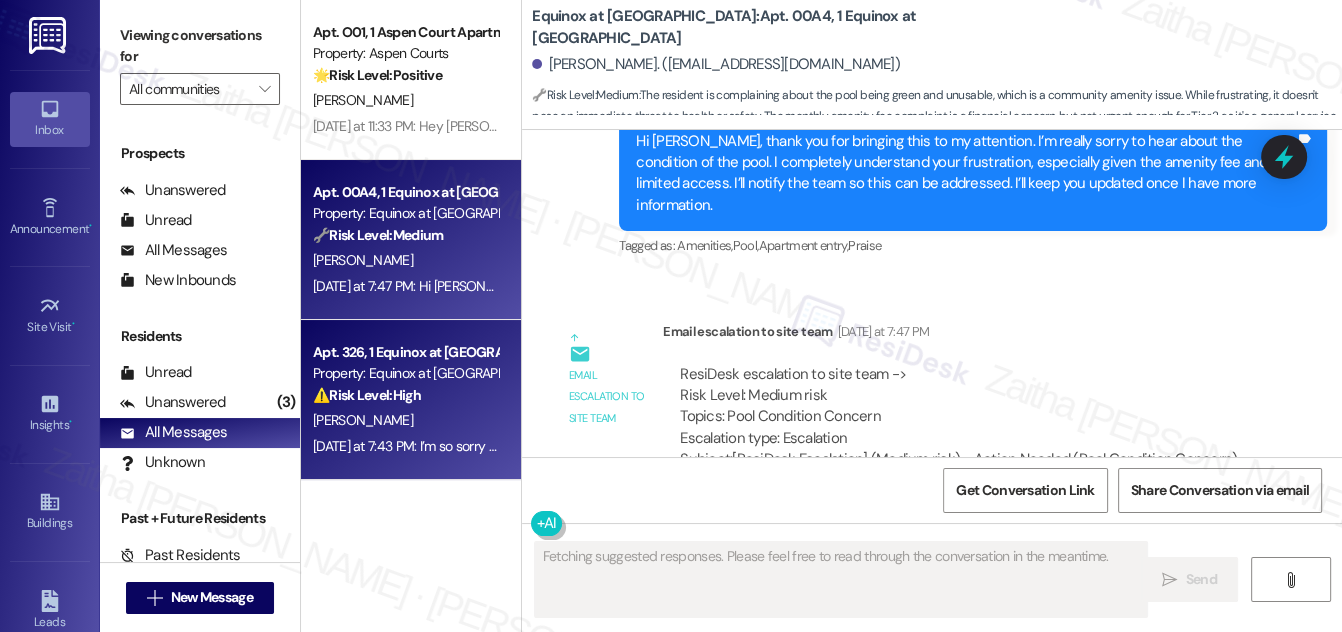 click on "[PERSON_NAME]" at bounding box center (405, 420) 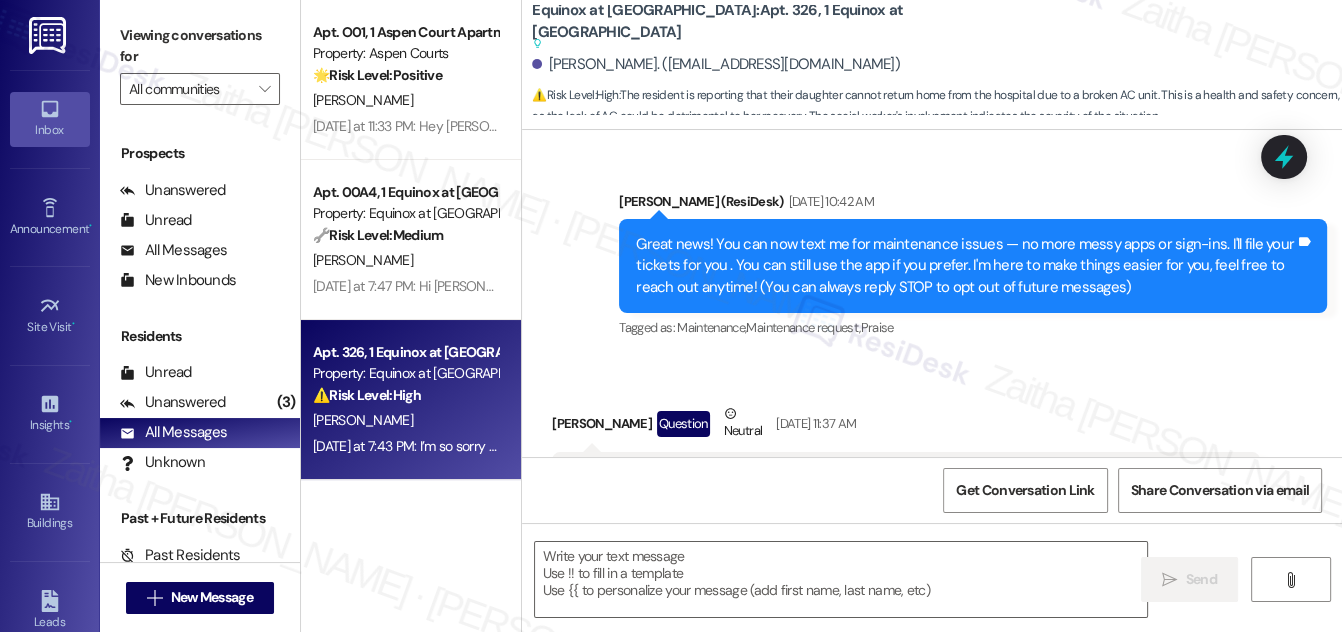type on "Fetching suggested responses. Please feel free to read through the conversation in the meantime." 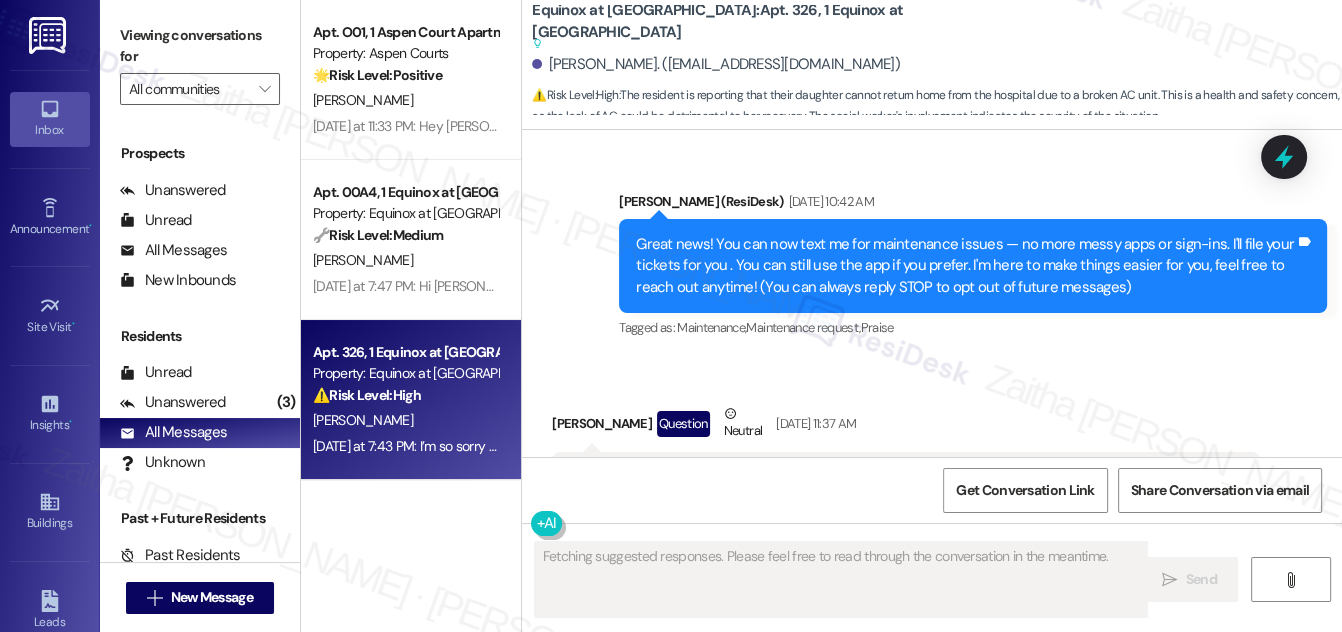 scroll, scrollTop: 30697, scrollLeft: 0, axis: vertical 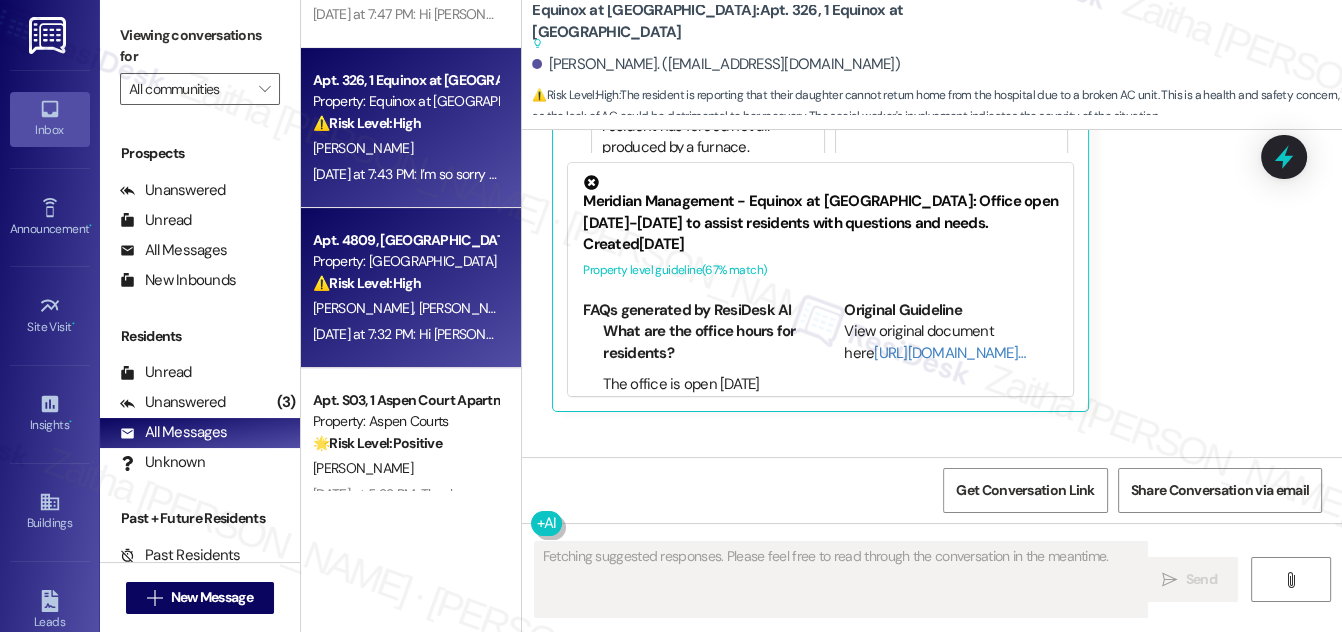 click on "Apt. [GEOGRAPHIC_DATA] Apartments Property: [GEOGRAPHIC_DATA] ⚠️  Risk Level:  High The resident is questioning their rent balance, which constitutes a financial concern that needs to be addressed promptly." at bounding box center [405, 262] 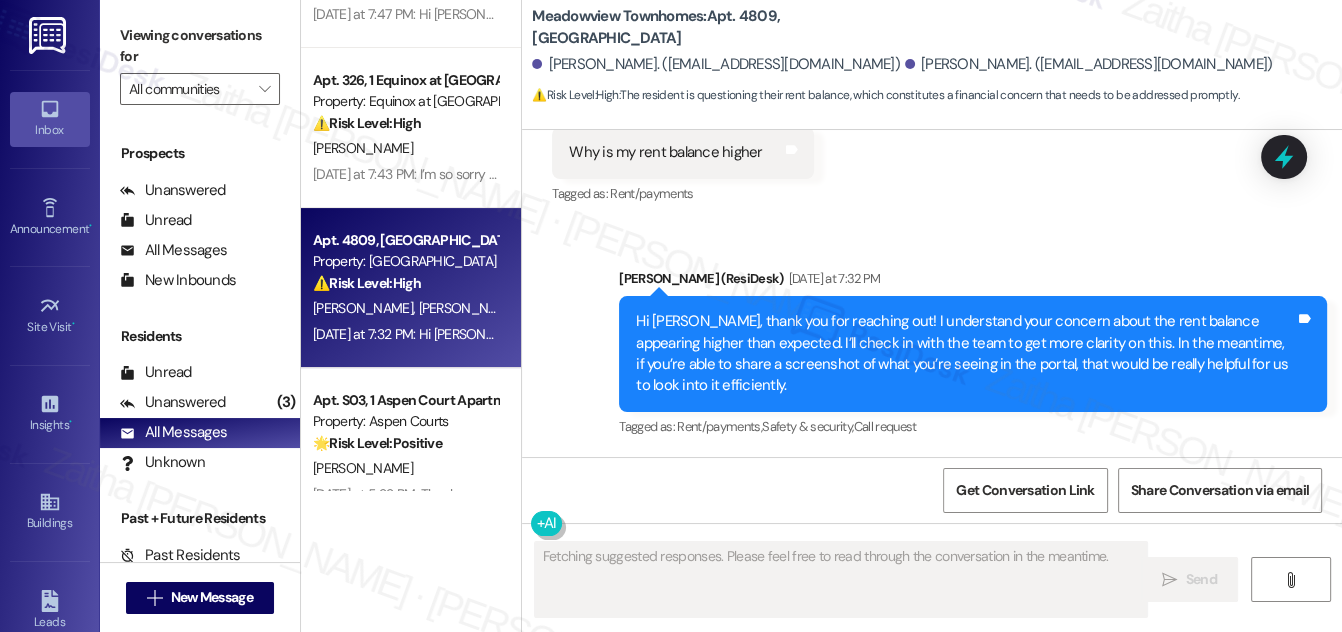 scroll, scrollTop: 3731, scrollLeft: 0, axis: vertical 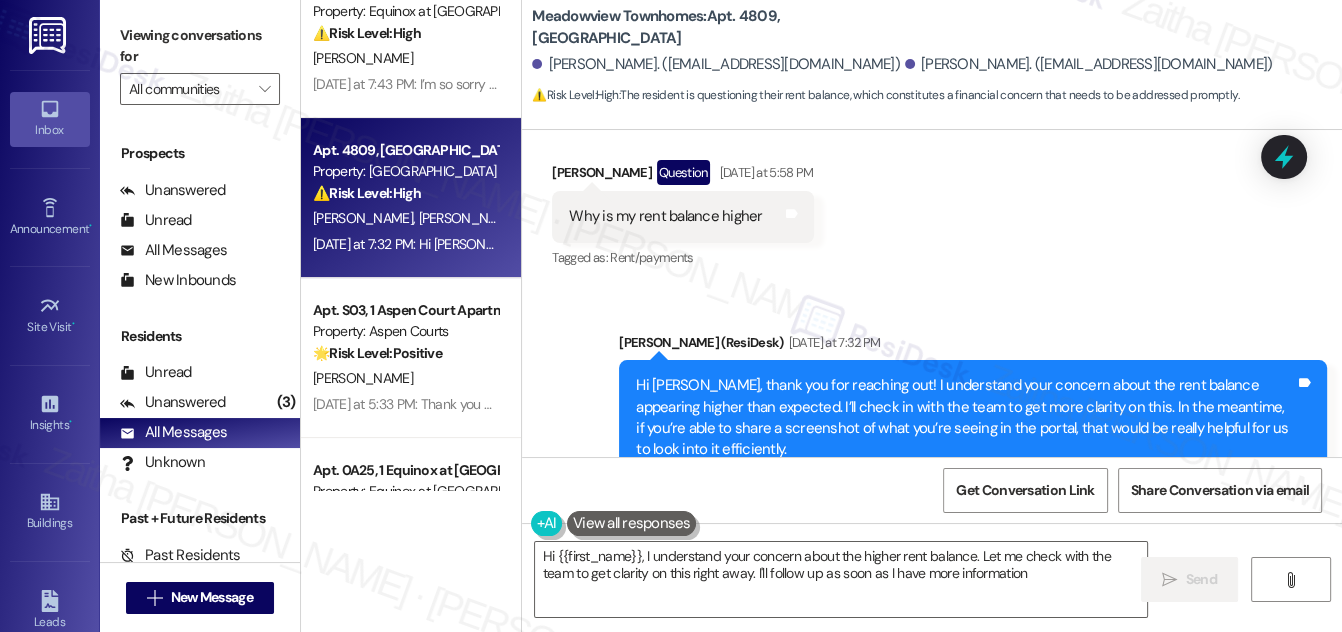 type on "Hi {{first_name}}, I understand your concern about the higher rent balance. Let me check with the team to get clarity on this right away. I'll follow up as soon as I have more information!" 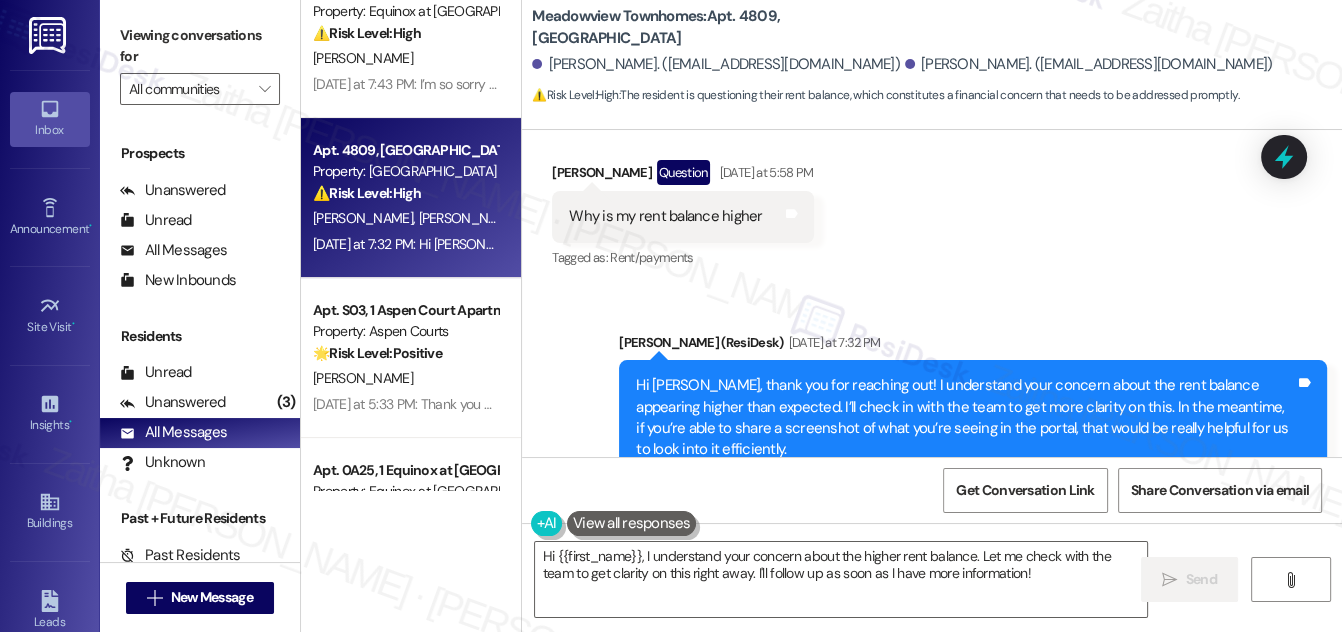 scroll, scrollTop: 363, scrollLeft: 0, axis: vertical 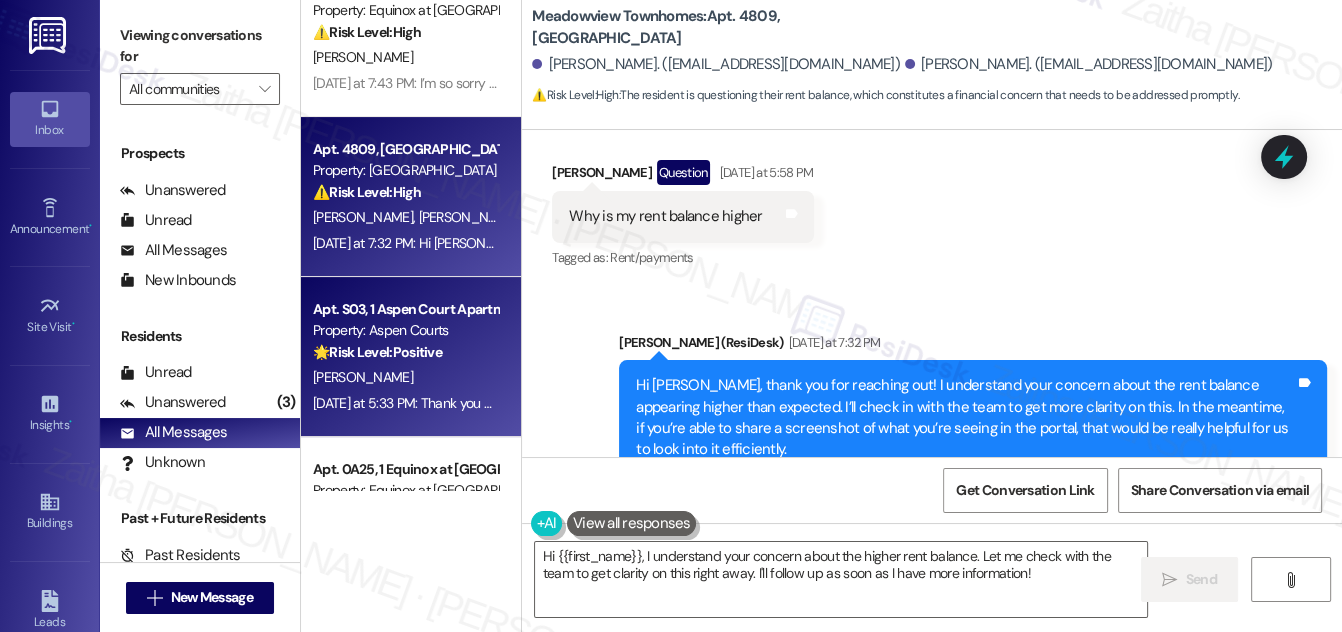 click on "[PERSON_NAME]" at bounding box center (405, 377) 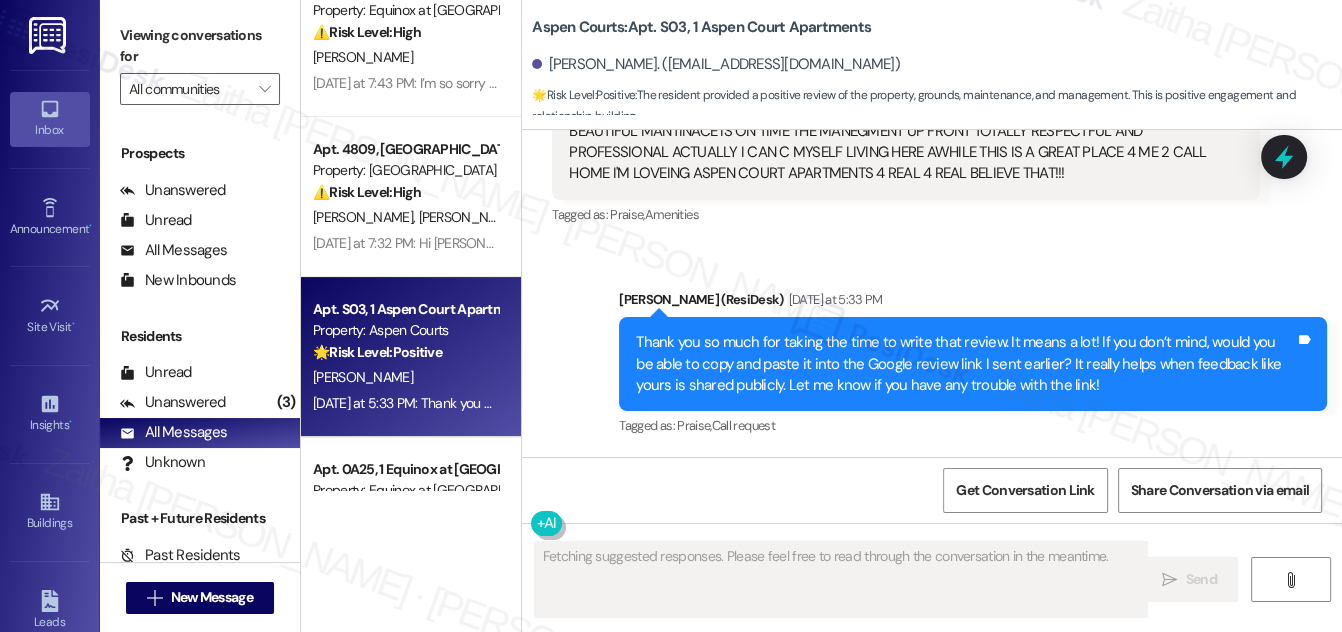 scroll, scrollTop: 2821, scrollLeft: 0, axis: vertical 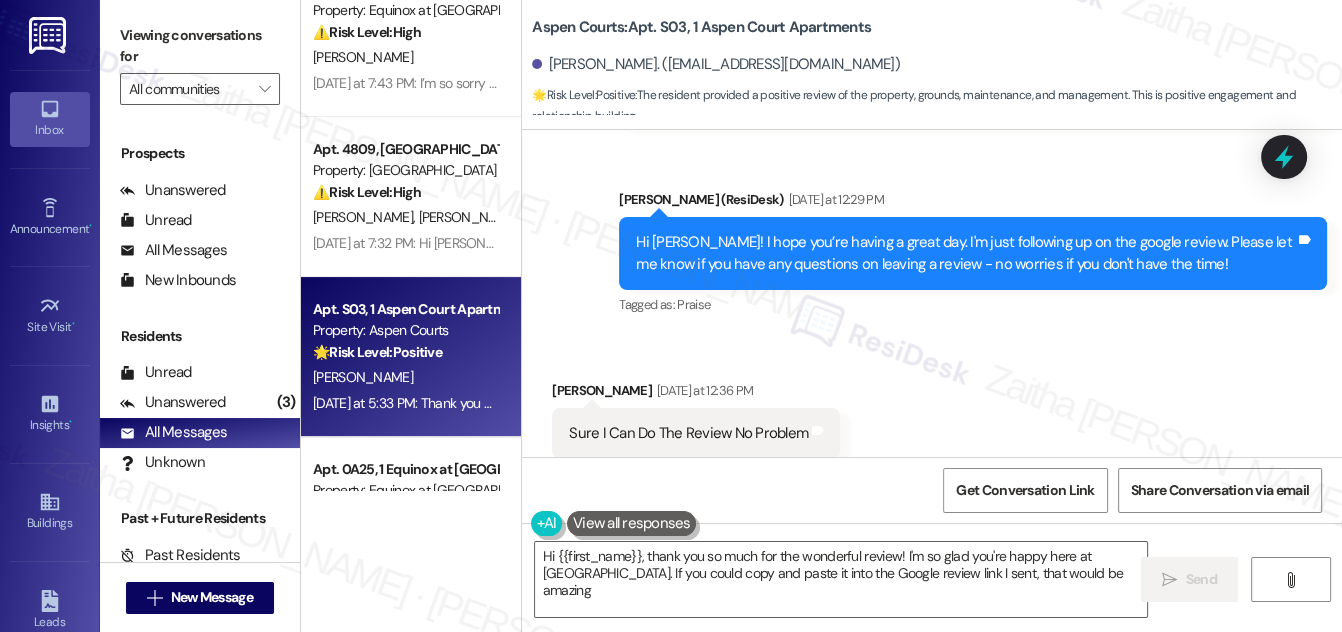 type on "Hi {{first_name}}, thank you so much for the wonderful review! I'm so glad you're happy here at [GEOGRAPHIC_DATA]. If you could copy and paste it into the Google review link I sent, that would be amazing!" 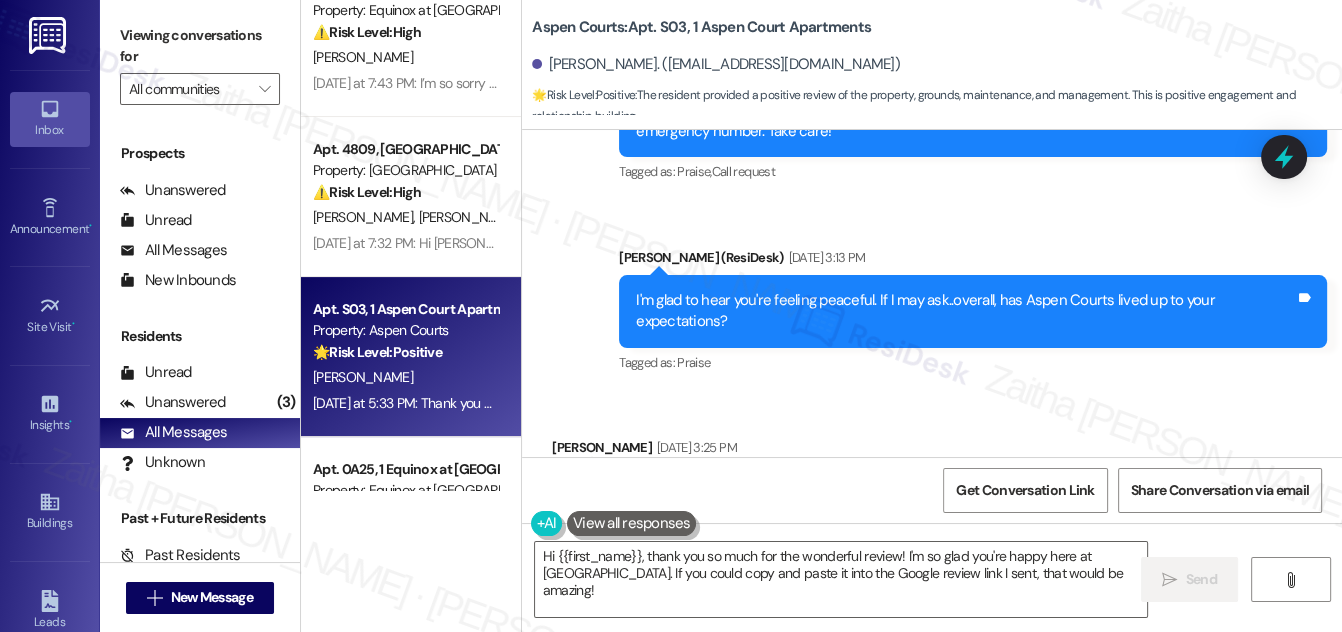 scroll, scrollTop: 1275, scrollLeft: 0, axis: vertical 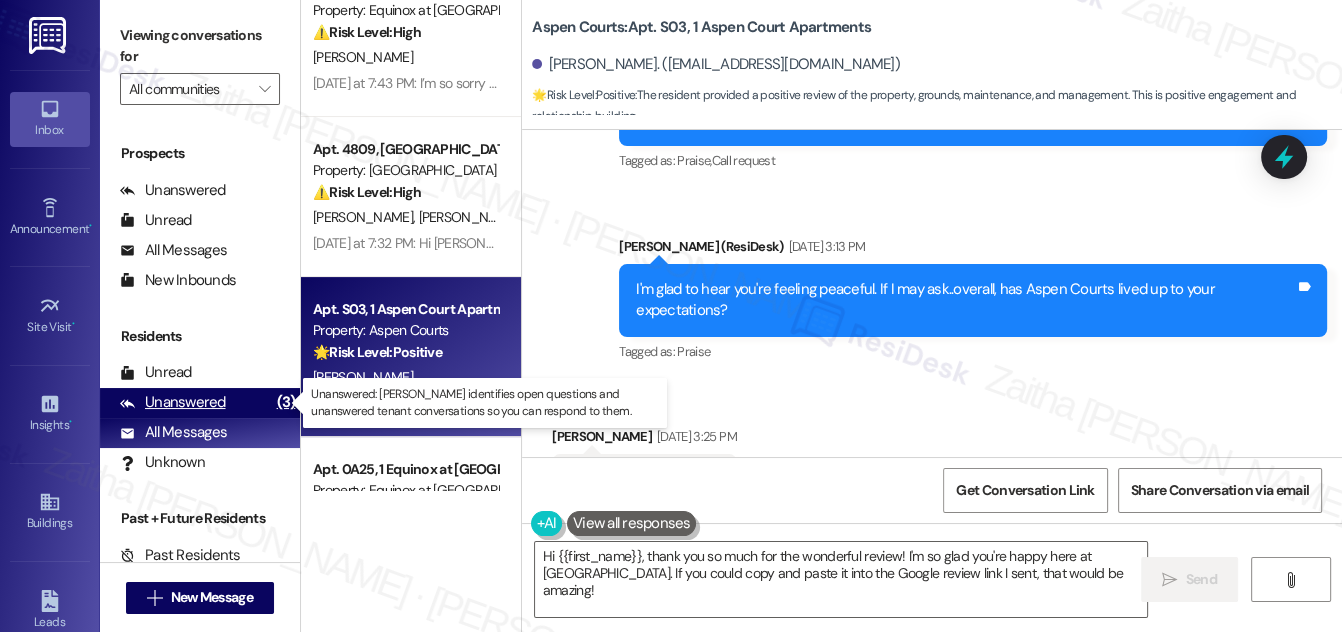 click on "Unanswered" at bounding box center (173, 402) 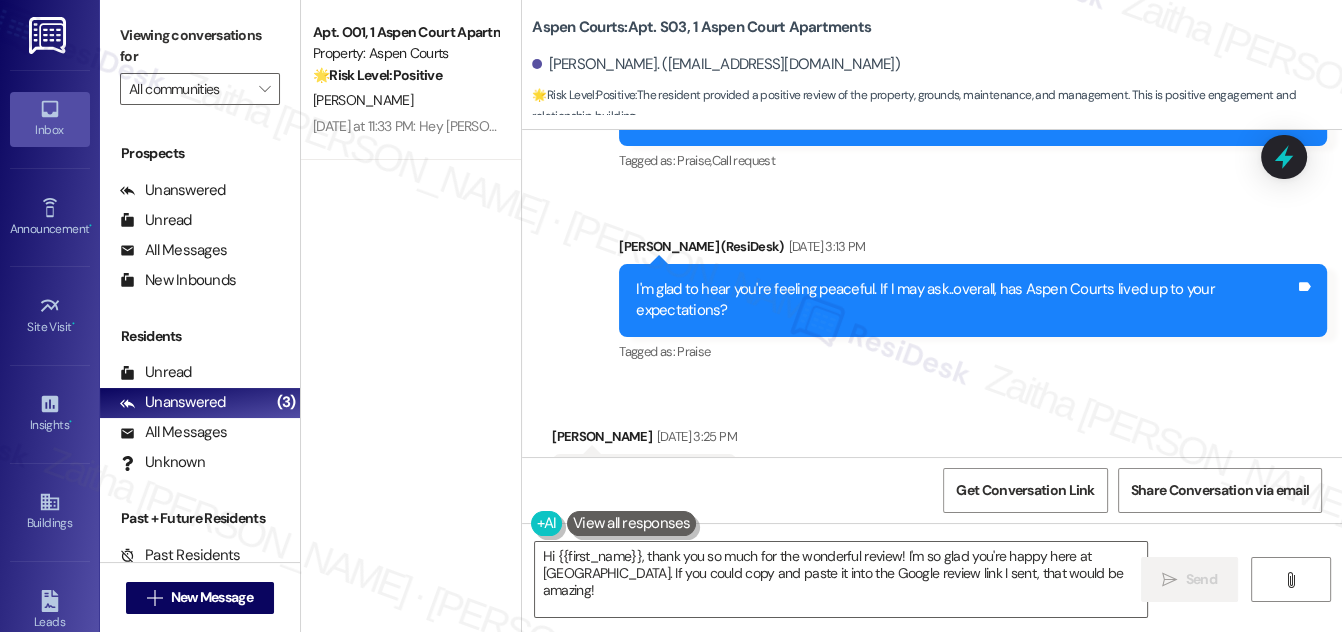 scroll, scrollTop: 0, scrollLeft: 0, axis: both 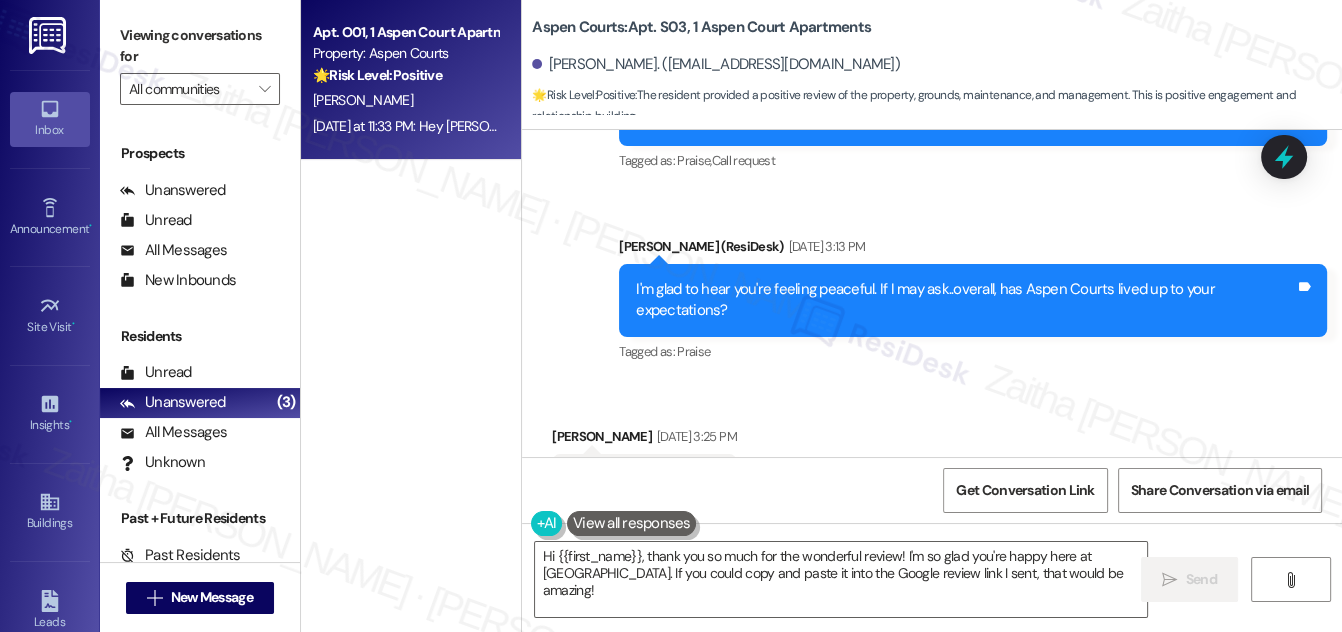 click on "🌟  Risk Level:  Positive The resident is expressing a positive sentiment ('very clean!'). This indicates positive engagement and an opportunity for relationship building." at bounding box center (405, 75) 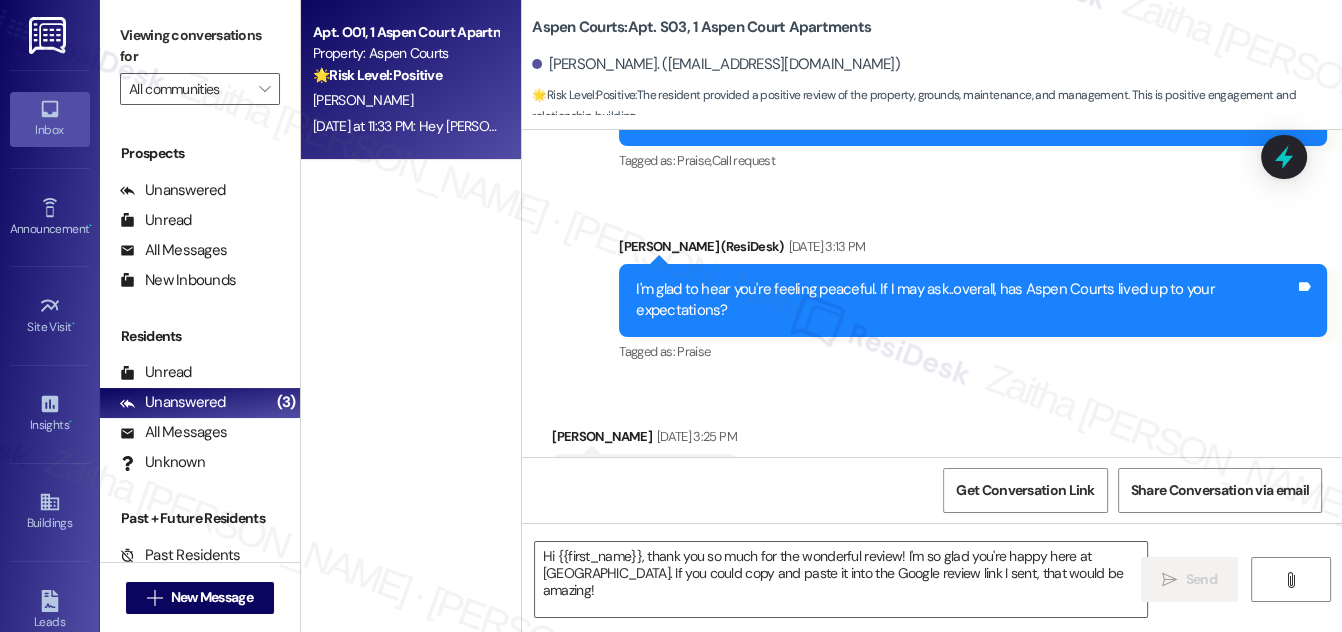 type on "Fetching suggested responses. Please feel free to read through the conversation in the meantime." 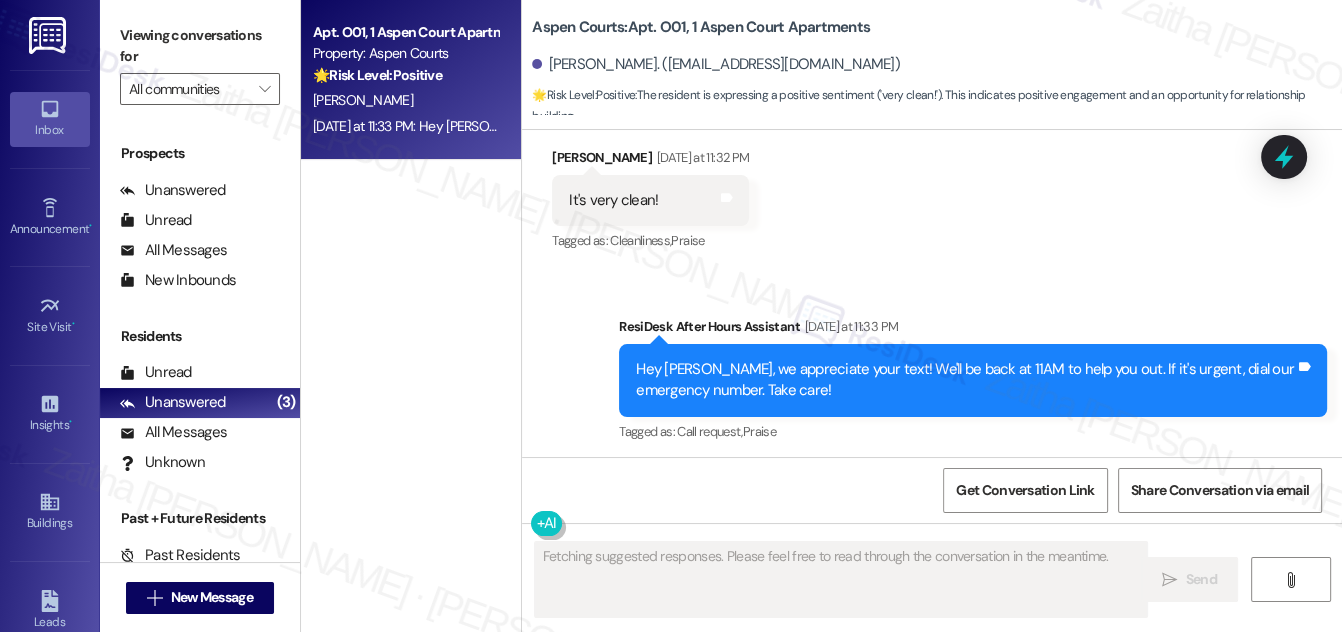 scroll, scrollTop: 1589, scrollLeft: 0, axis: vertical 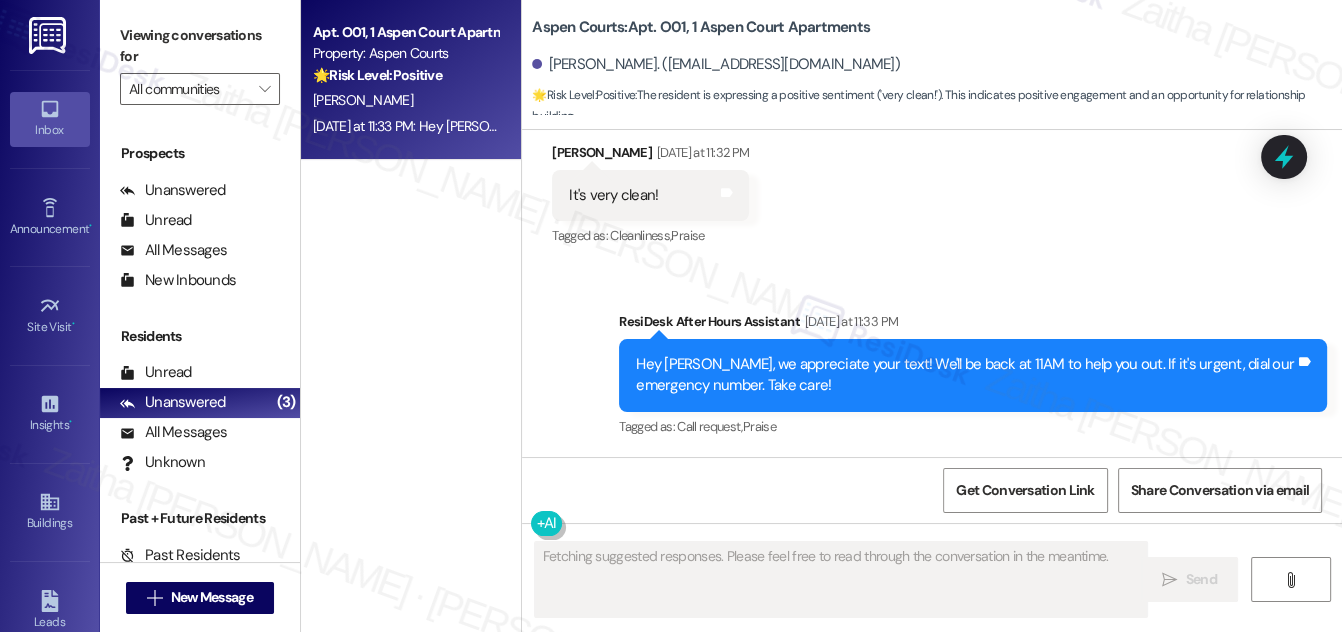type 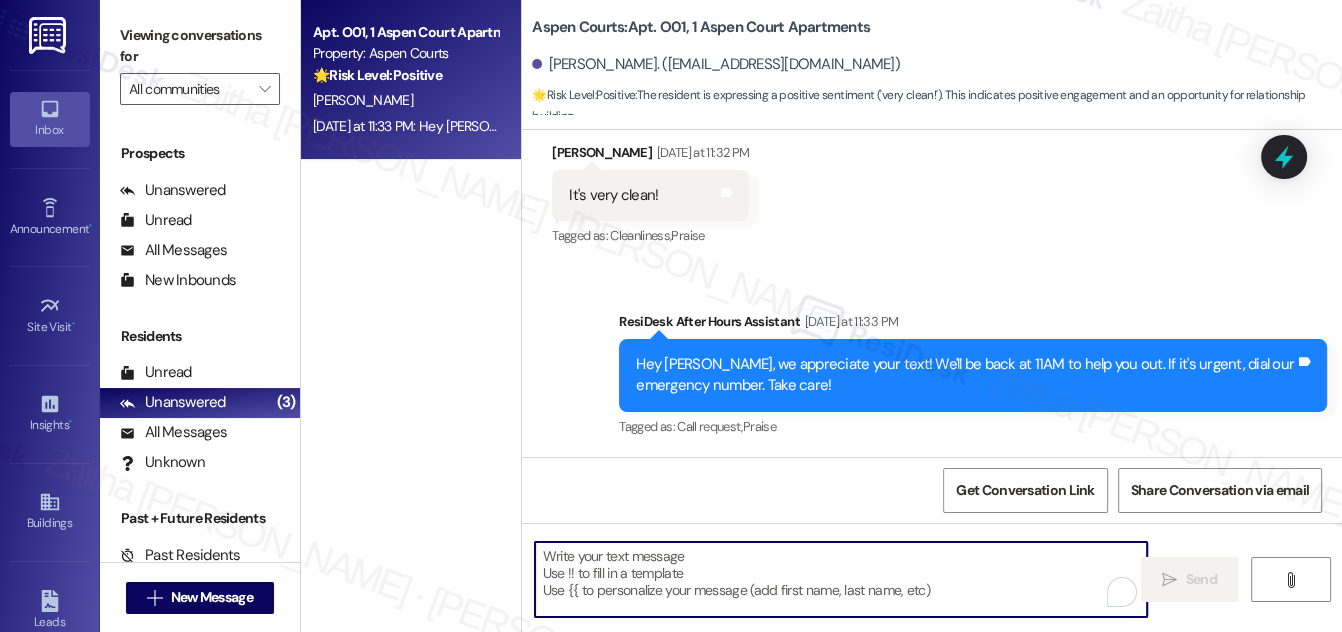 click at bounding box center [841, 579] 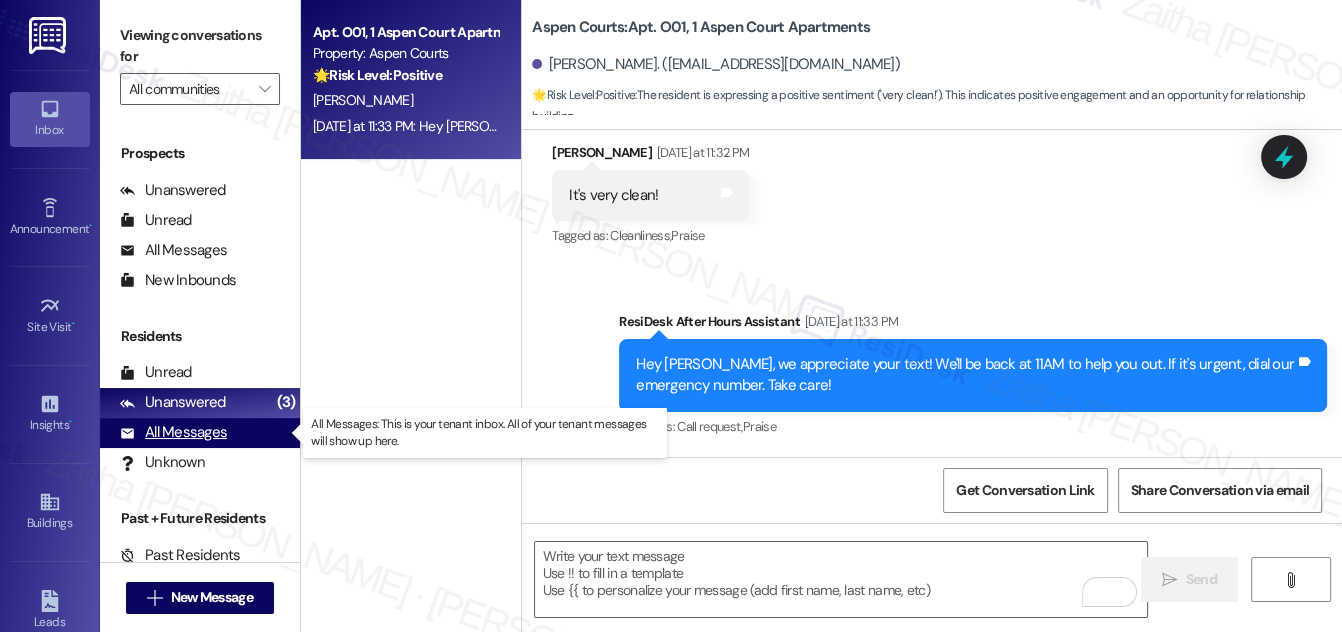 click on "All Messages" at bounding box center [173, 432] 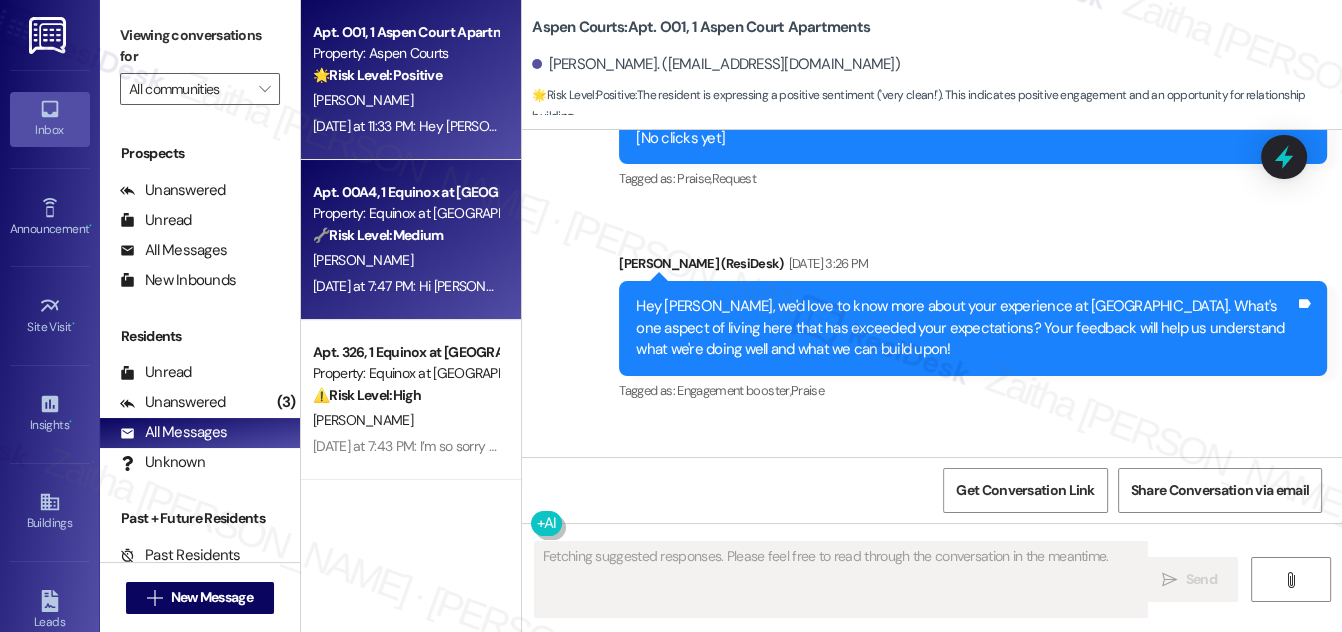 scroll, scrollTop: 1398, scrollLeft: 0, axis: vertical 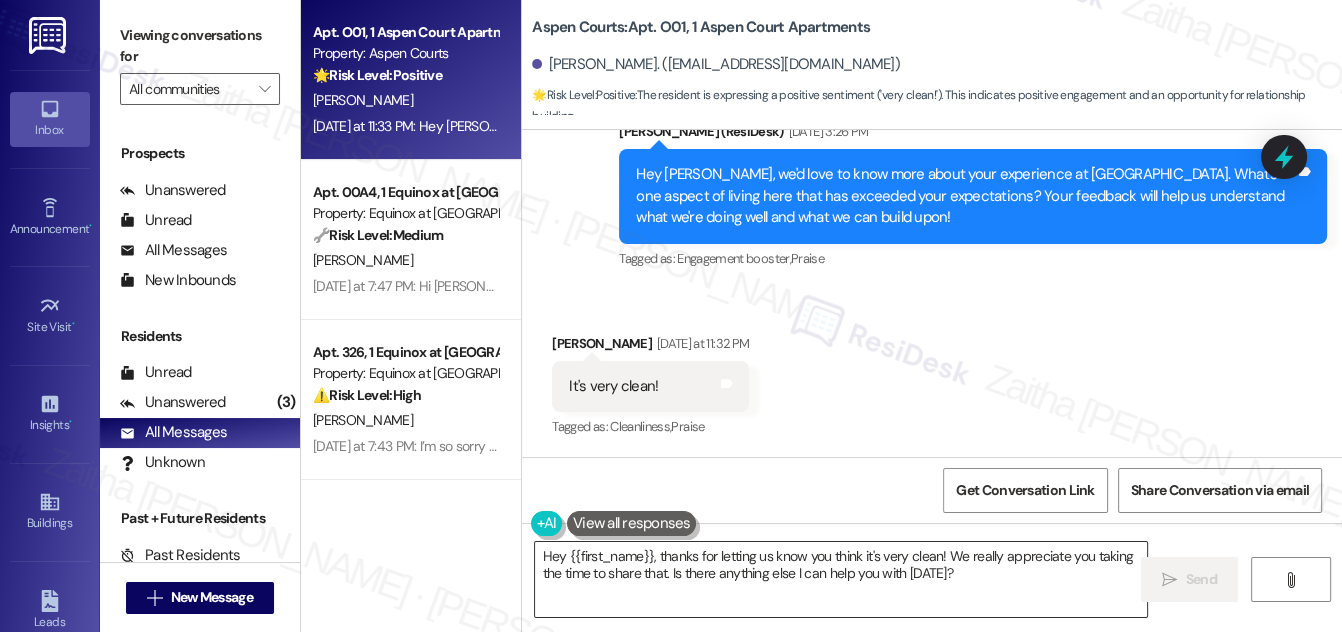 click on "Hey {{first_name}}, thanks for letting us know you think it's very clean! We really appreciate you taking the time to share that. Is there anything else I can help you with [DATE]?" at bounding box center [841, 579] 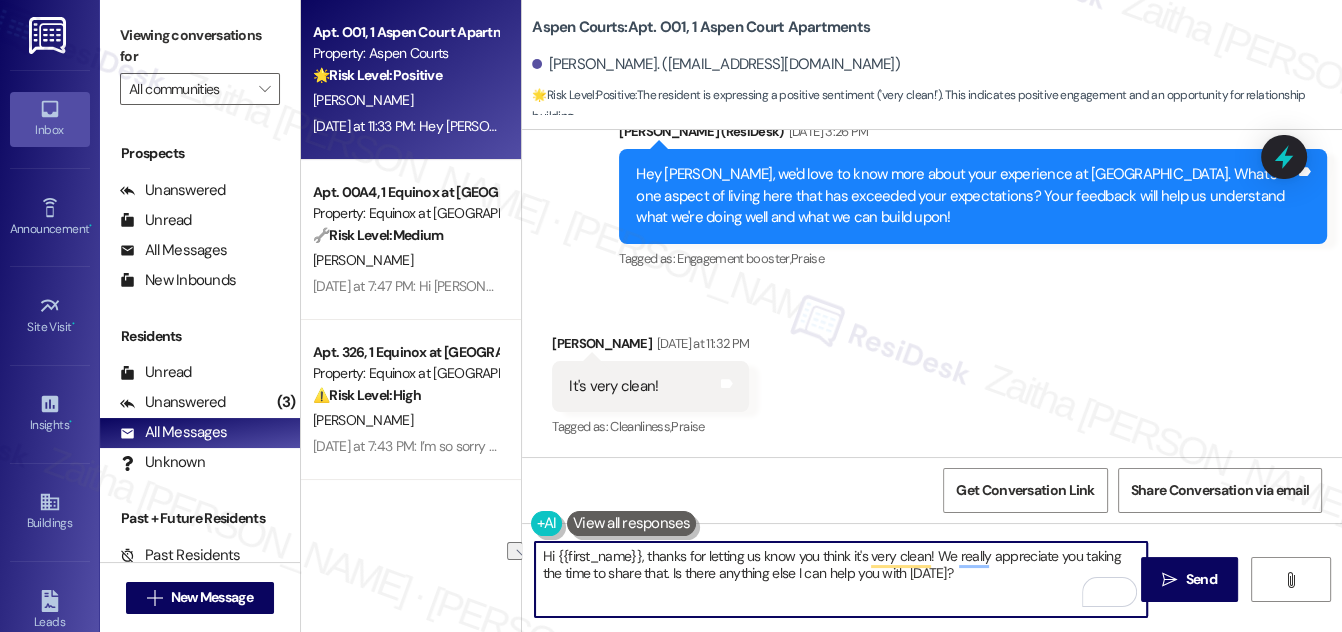 drag, startPoint x: 650, startPoint y: 574, endPoint x: 959, endPoint y: 571, distance: 309.01456 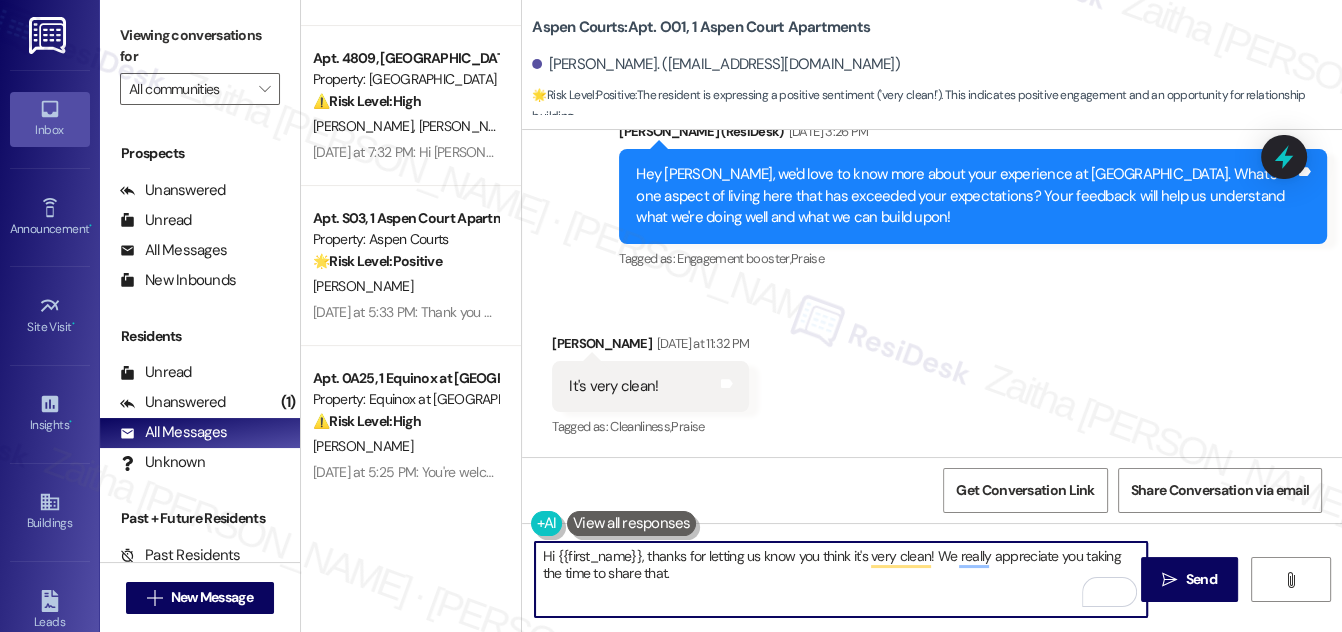 scroll, scrollTop: 545, scrollLeft: 0, axis: vertical 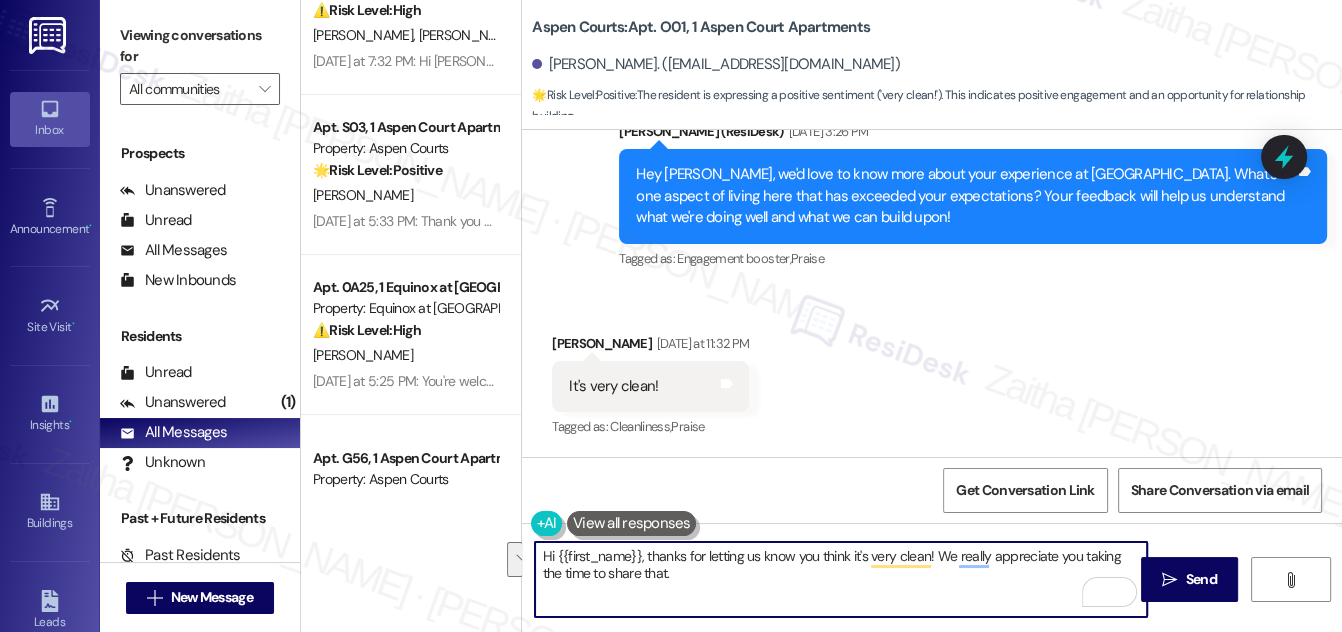 drag, startPoint x: 541, startPoint y: 556, endPoint x: 705, endPoint y: 594, distance: 168.34488 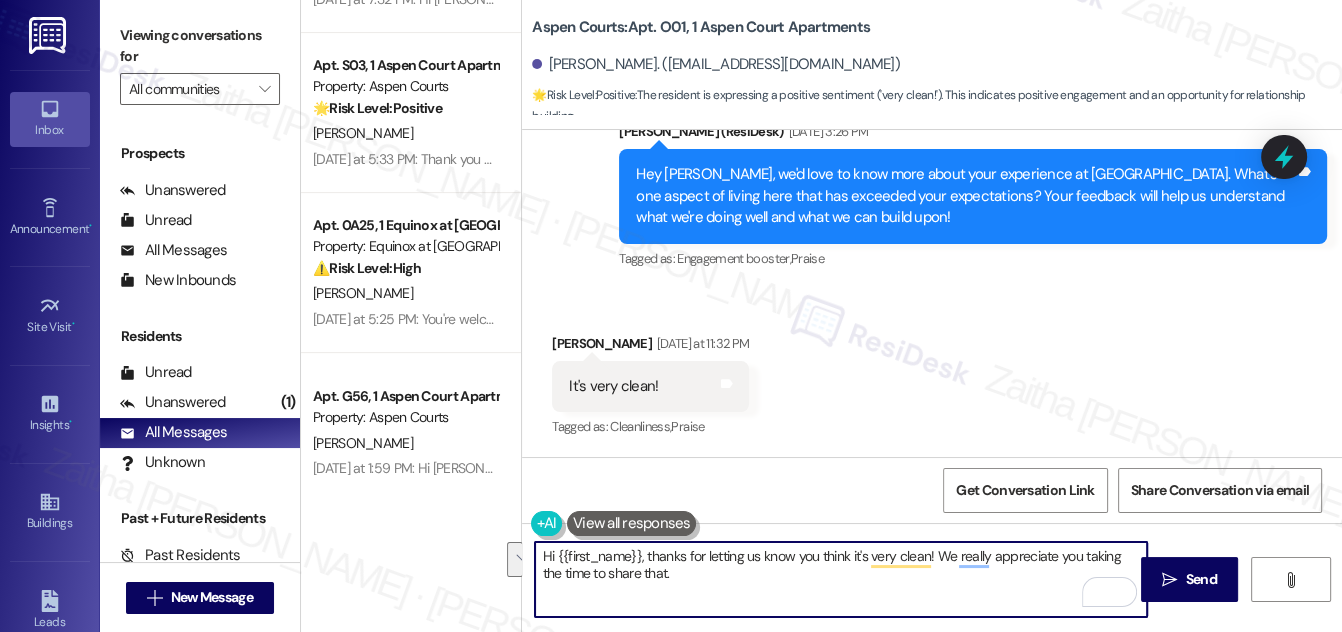 scroll, scrollTop: 636, scrollLeft: 0, axis: vertical 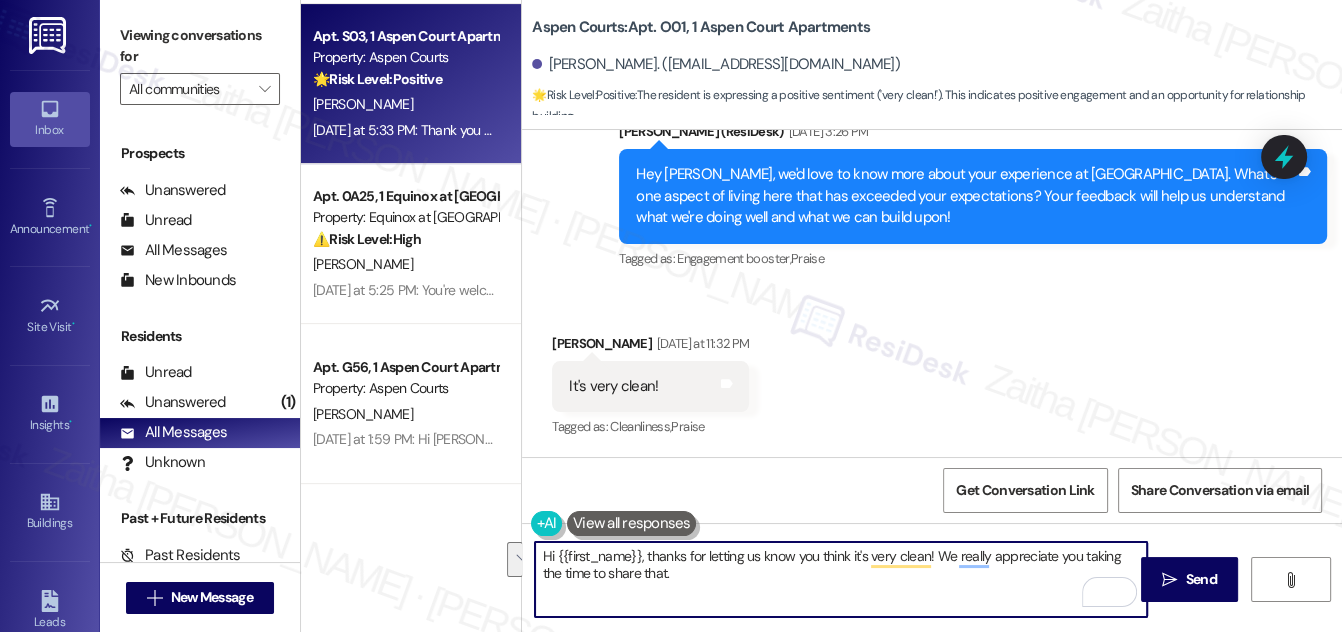 click on "[PERSON_NAME]" at bounding box center (405, 104) 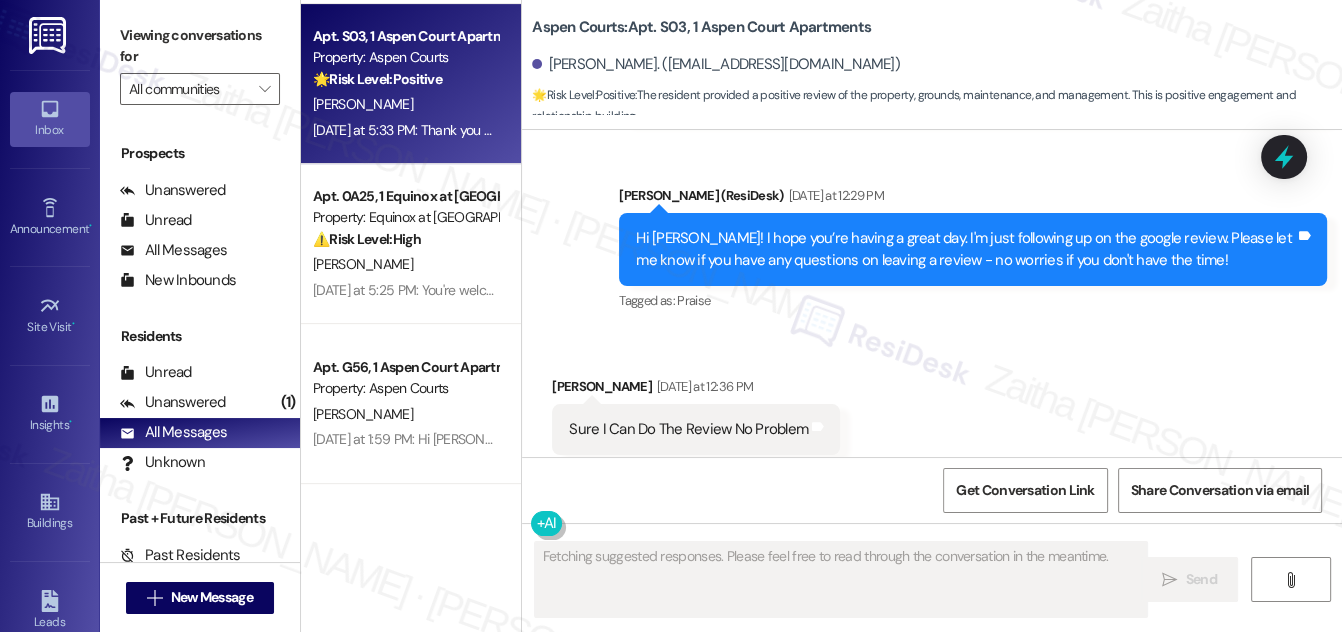 scroll, scrollTop: 1881, scrollLeft: 0, axis: vertical 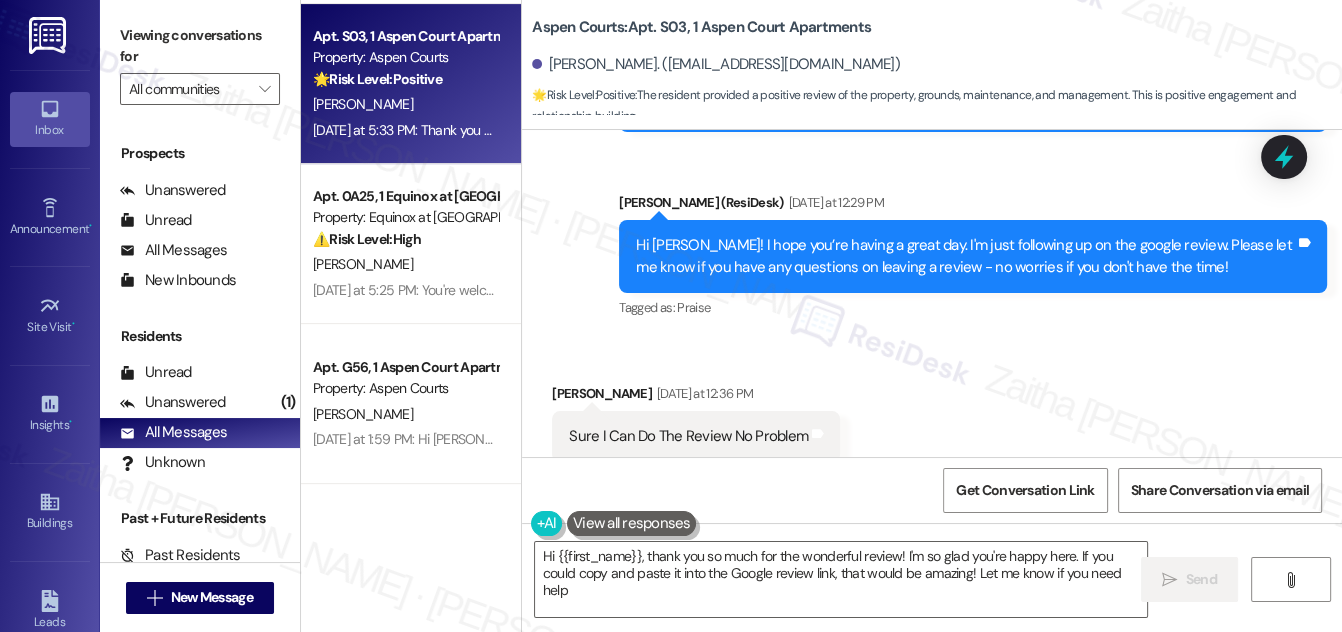 type on "Hi {{first_name}}, thank you so much for the wonderful review! I'm so glad you're happy here. If you could copy and paste it into the Google review link, that would be amazing! Let me know if you need help!" 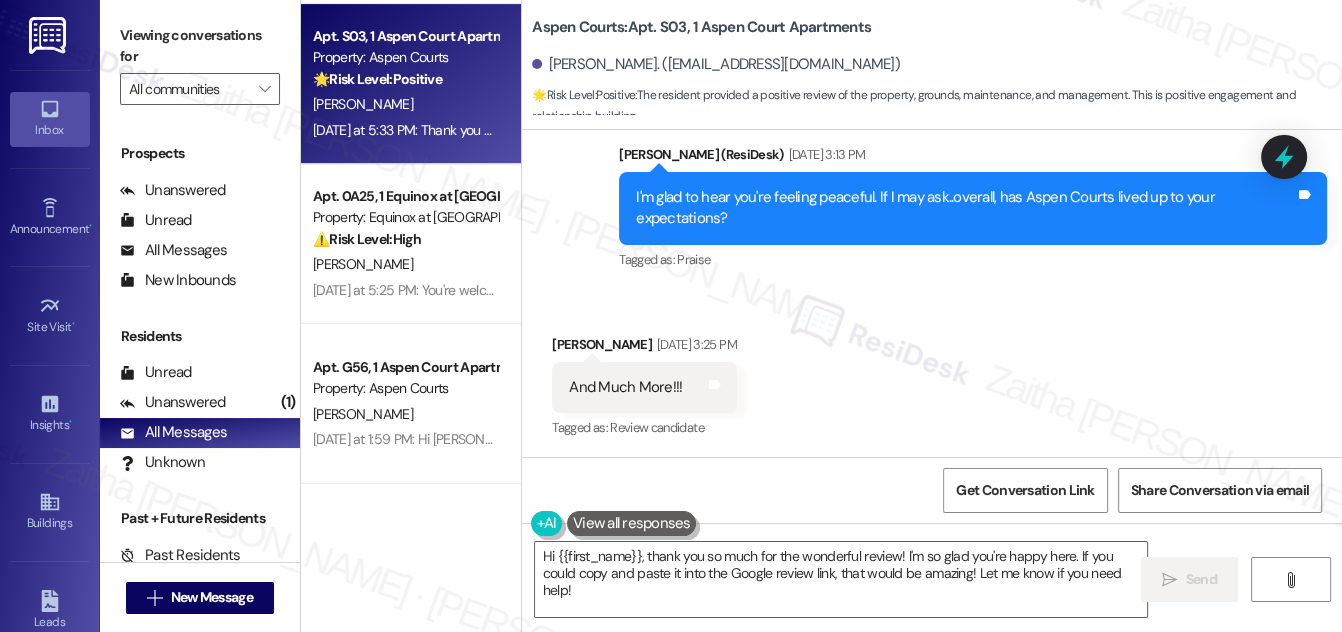 scroll, scrollTop: 1336, scrollLeft: 0, axis: vertical 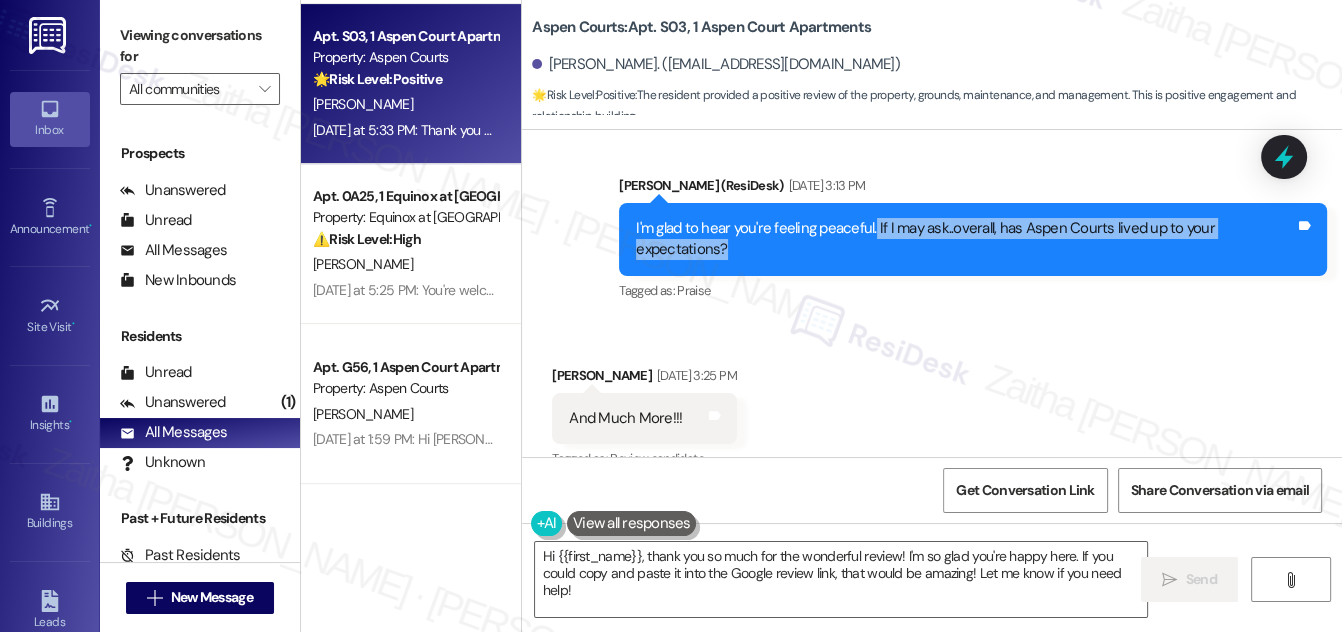 drag, startPoint x: 872, startPoint y: 242, endPoint x: 882, endPoint y: 274, distance: 33.526108 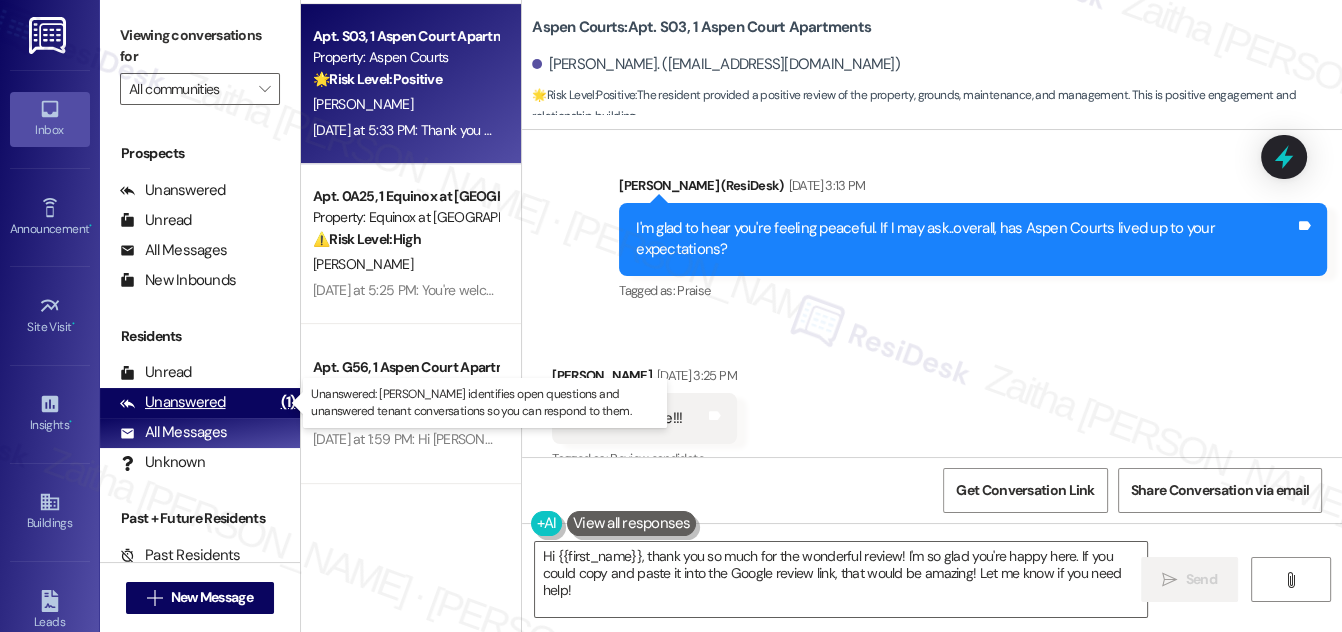 click on "Unanswered" at bounding box center [173, 402] 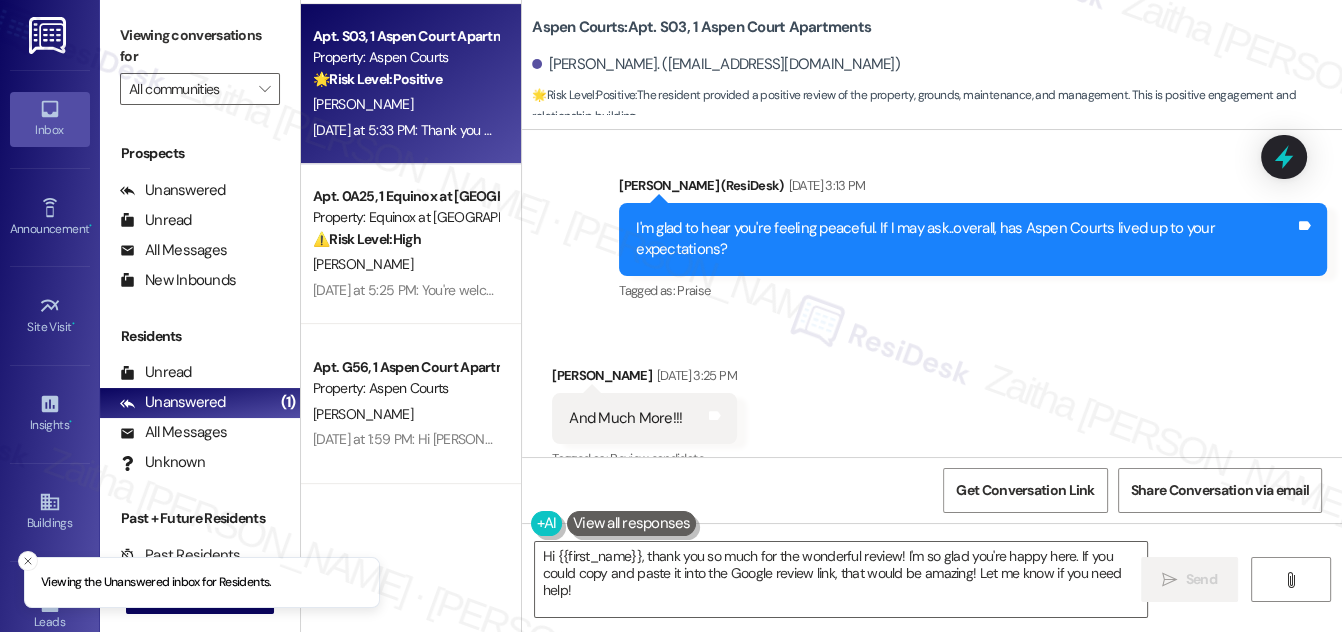 scroll, scrollTop: 0, scrollLeft: 0, axis: both 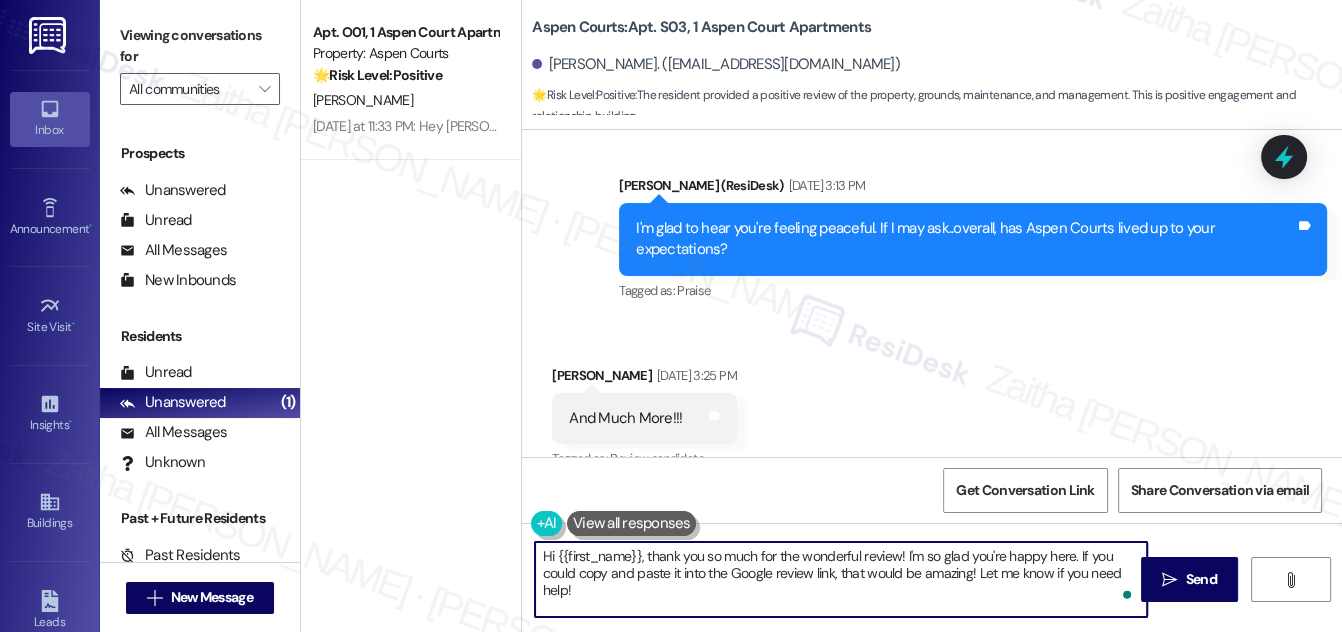 drag, startPoint x: 543, startPoint y: 553, endPoint x: 609, endPoint y: 604, distance: 83.40863 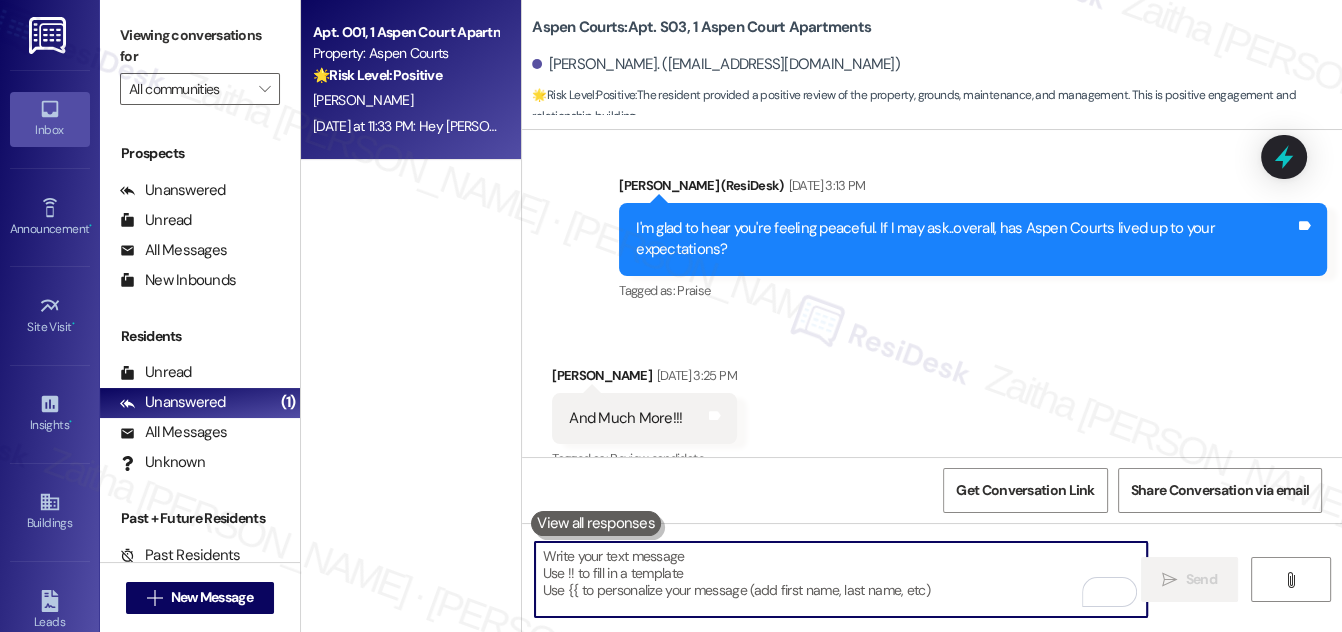 type 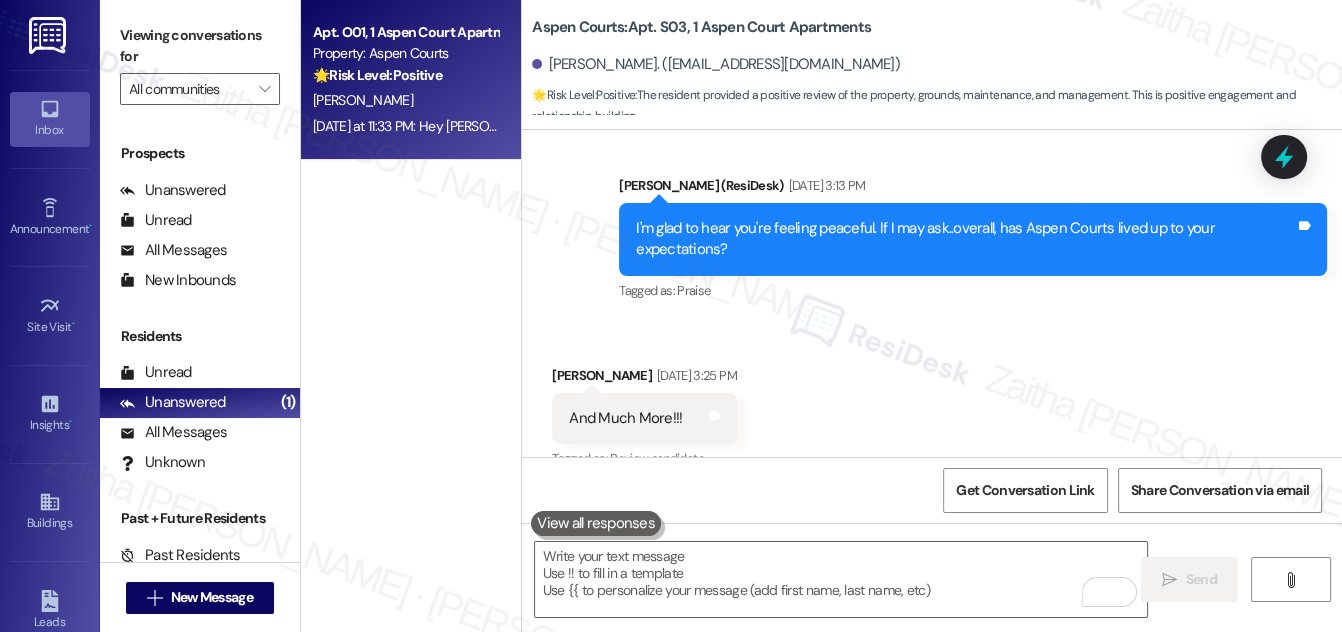 click on "Property: Aspen Courts" at bounding box center [405, 53] 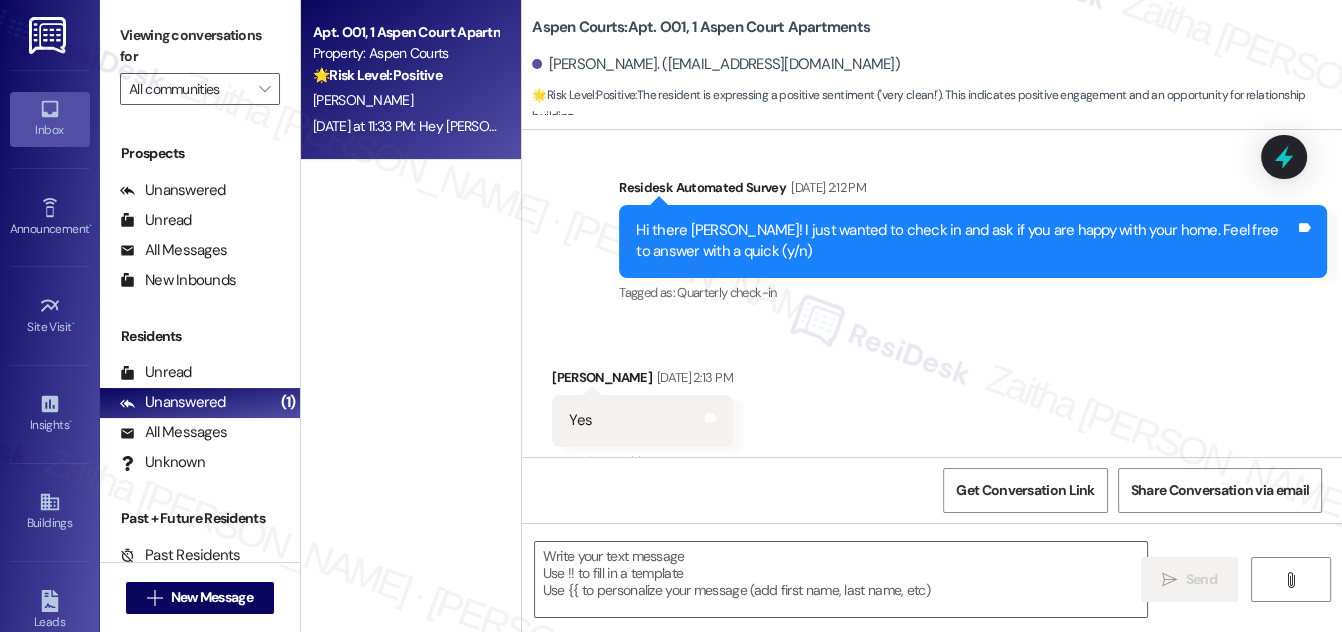 type on "Fetching suggested responses. Please feel free to read through the conversation in the meantime." 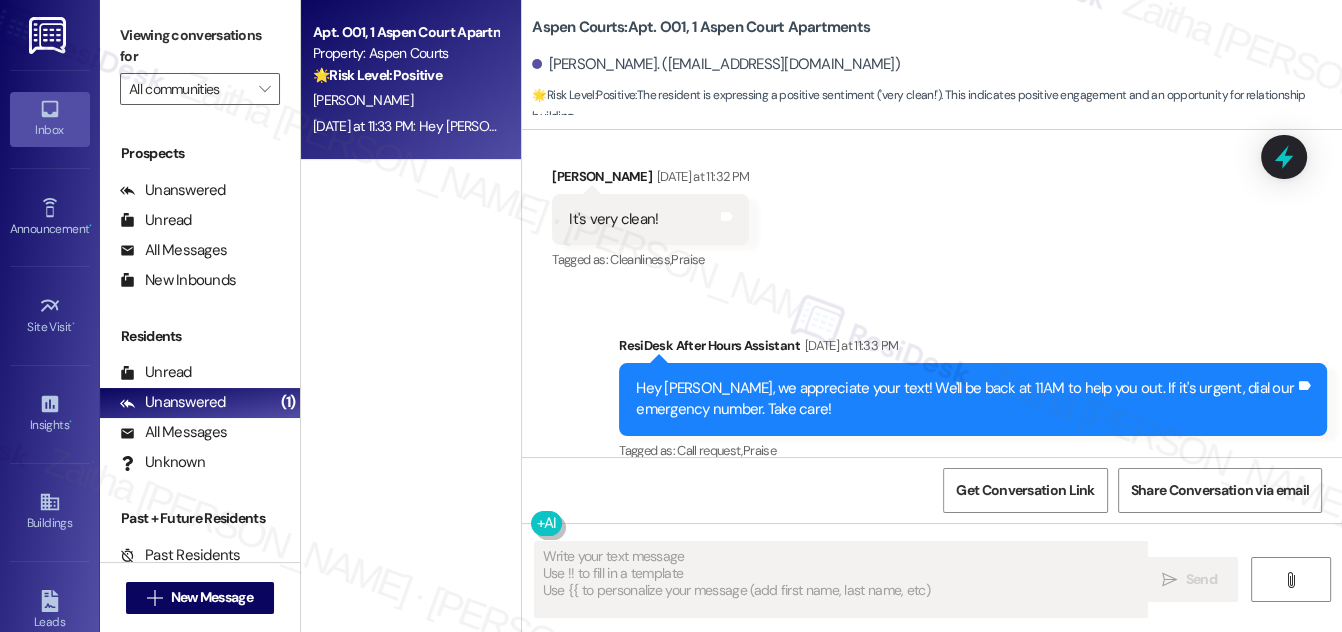 scroll, scrollTop: 1589, scrollLeft: 0, axis: vertical 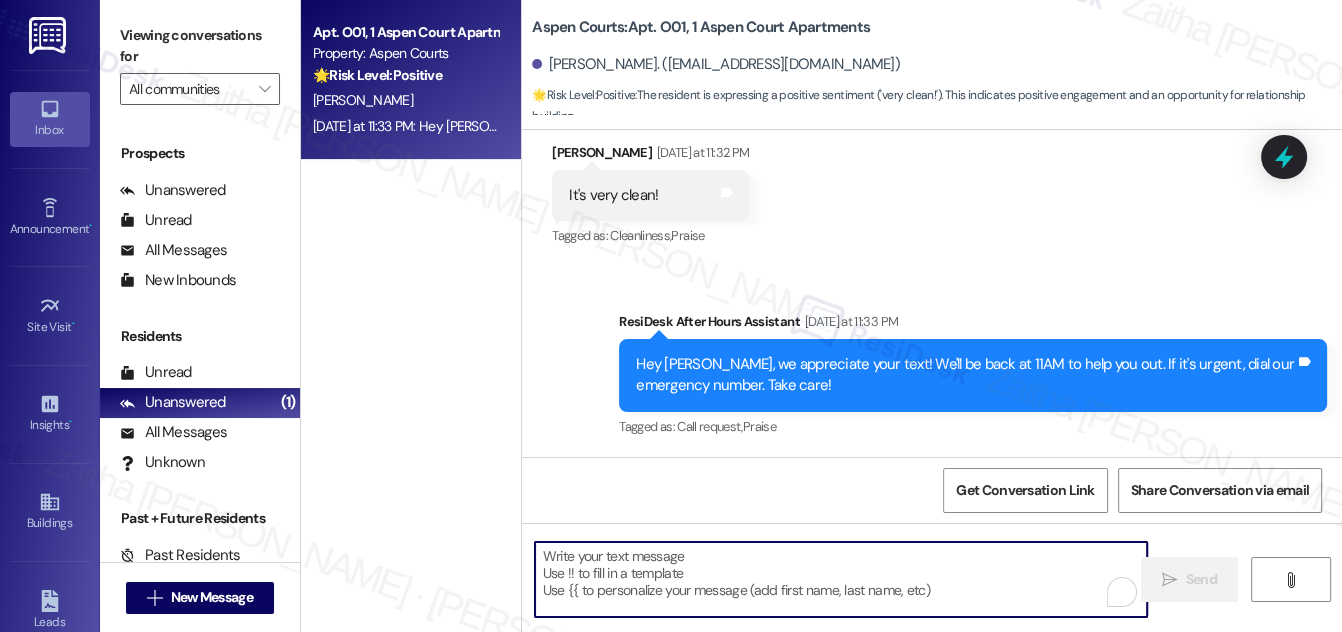 click at bounding box center (841, 579) 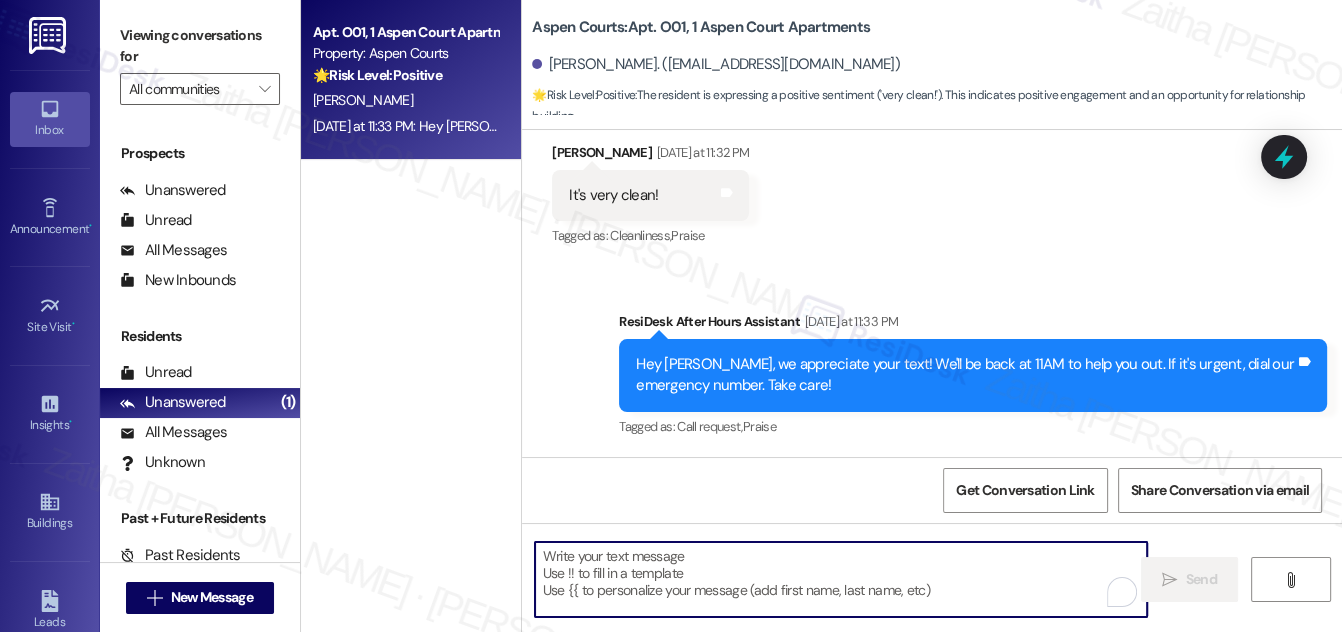 paste on "Hi {{first_name}}, thanks for letting us know you think it's very clean! We appreciate you taking the time to share that.  If I may ask, overall, has Aspen Courts lived up to your expectations?" 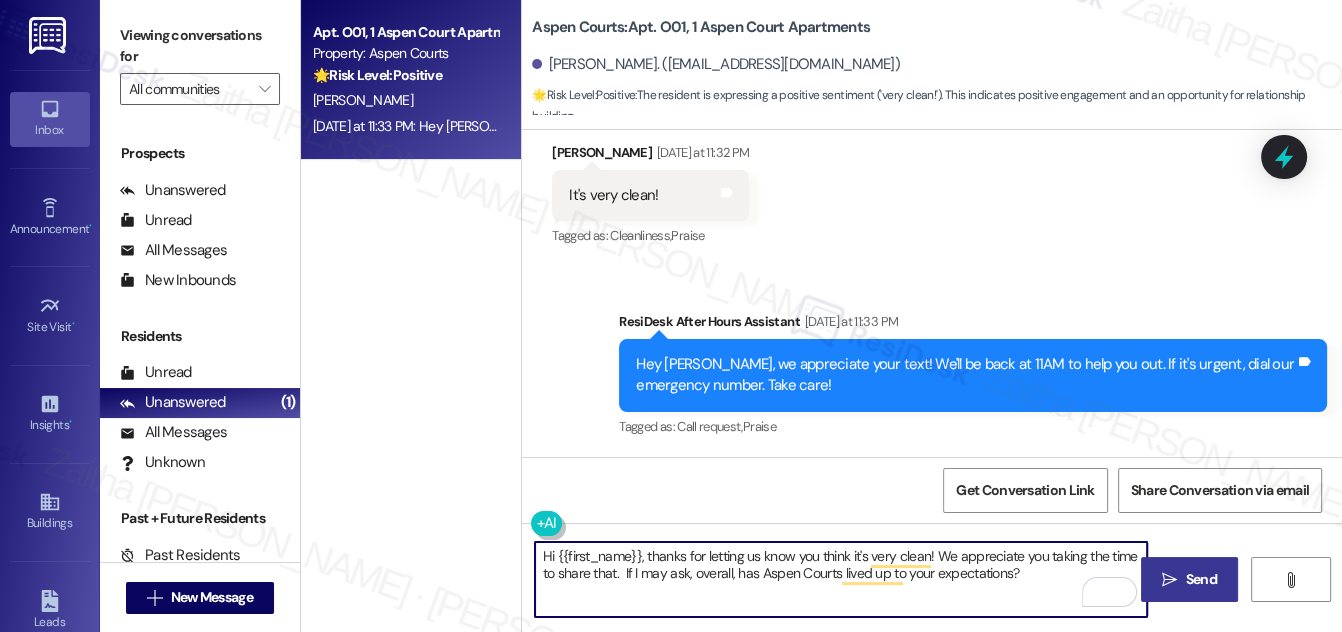 type on "Hi {{first_name}}, thanks for letting us know you think it's very clean! We appreciate you taking the time to share that.  If I may ask, overall, has Aspen Courts lived up to your expectations?" 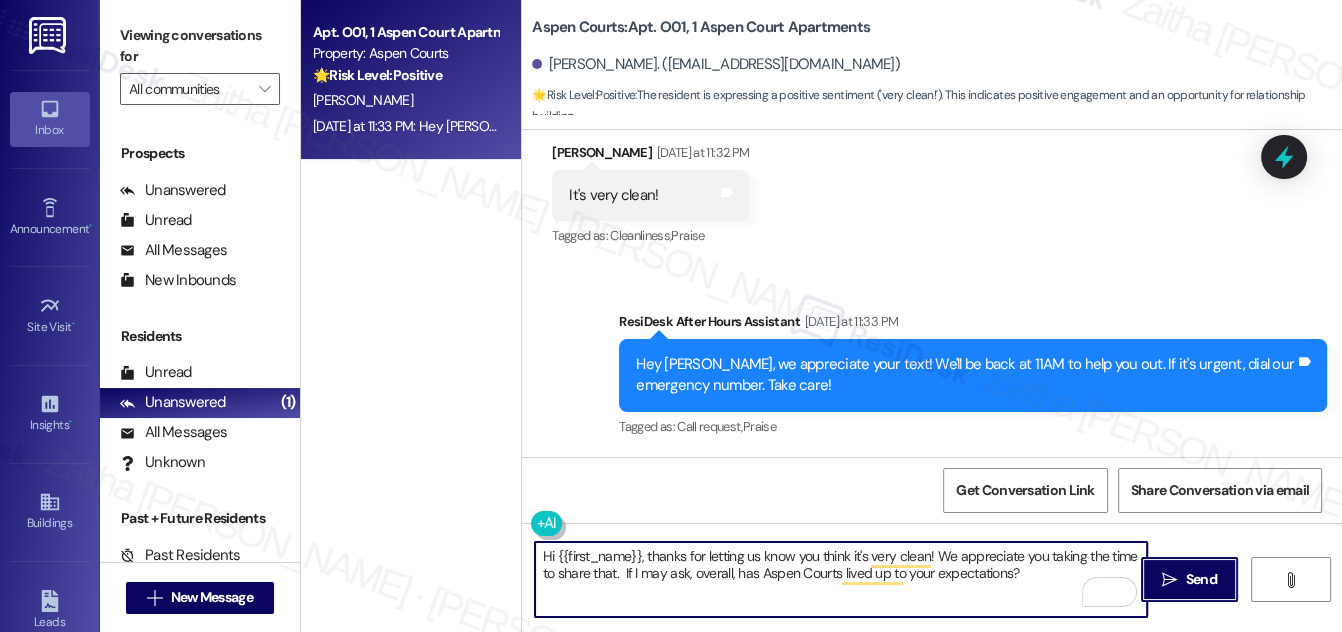 drag, startPoint x: 1199, startPoint y: 574, endPoint x: 1188, endPoint y: 540, distance: 35.735138 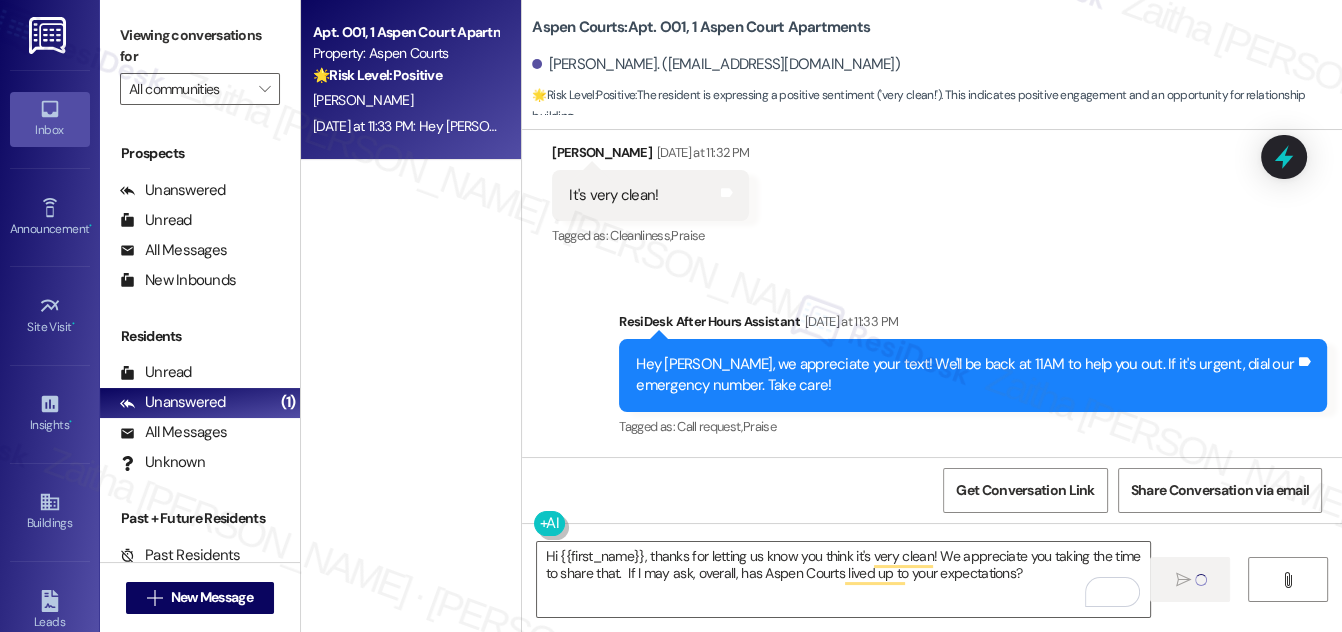 type 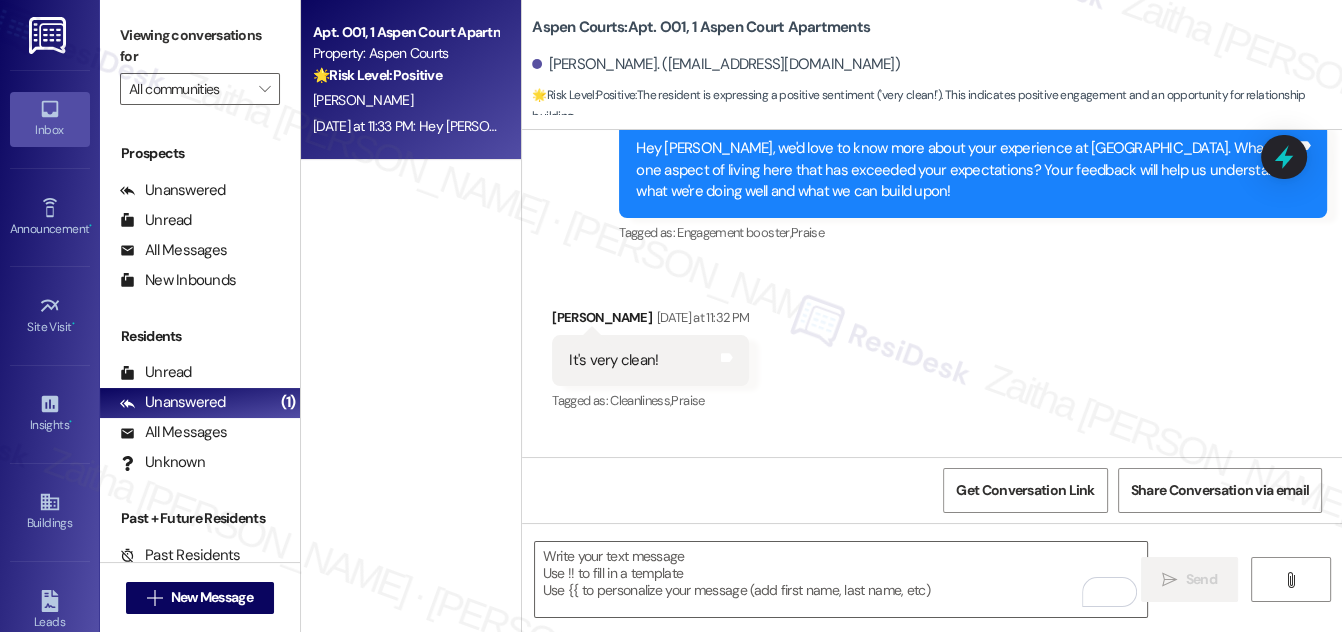scroll, scrollTop: 1398, scrollLeft: 0, axis: vertical 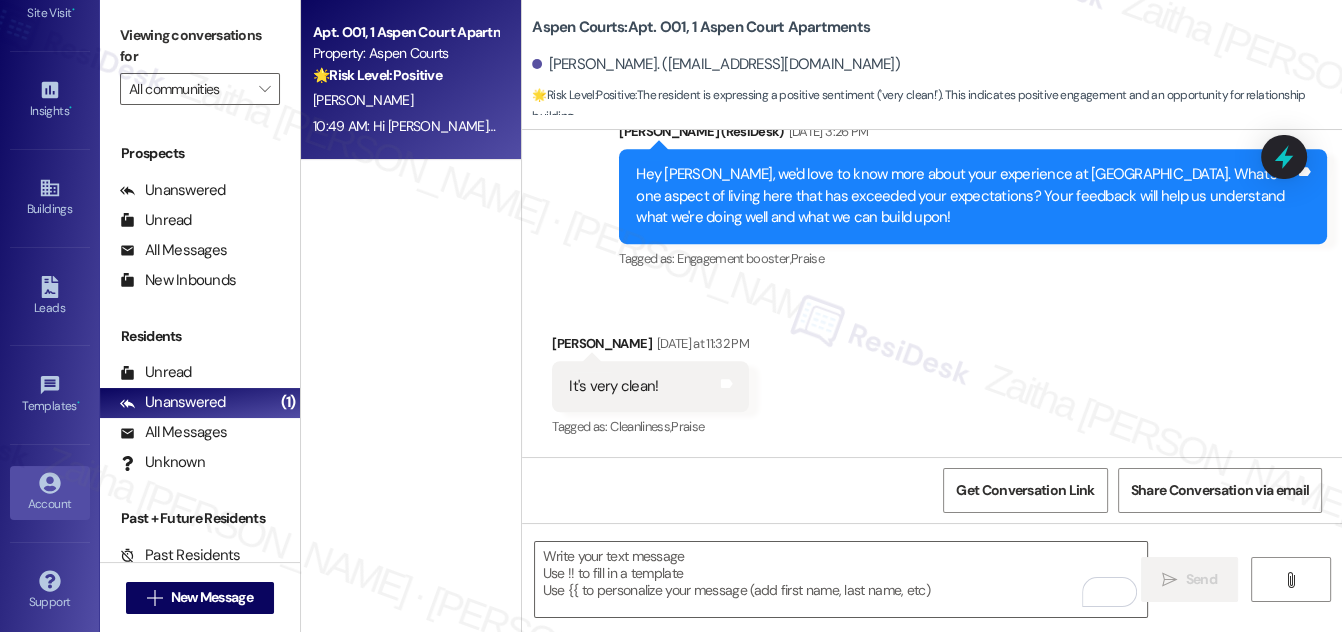 click on "Account" at bounding box center (50, 504) 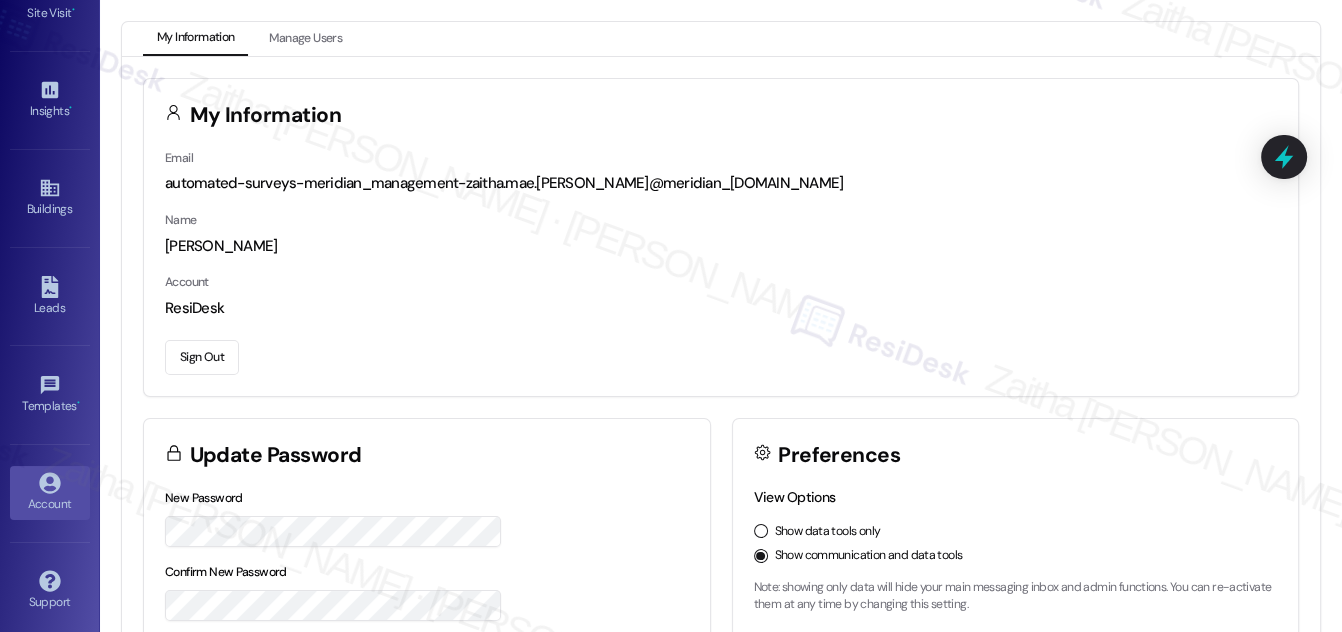 click on "Sign Out" at bounding box center [202, 357] 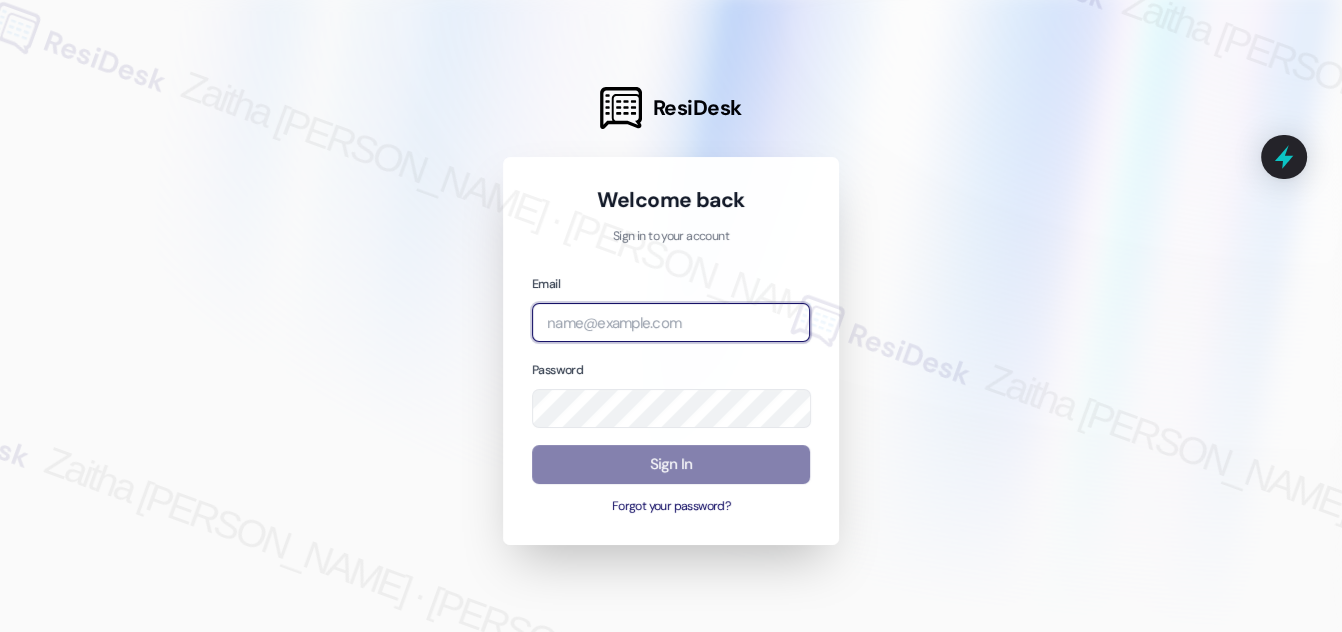 click at bounding box center (671, 322) 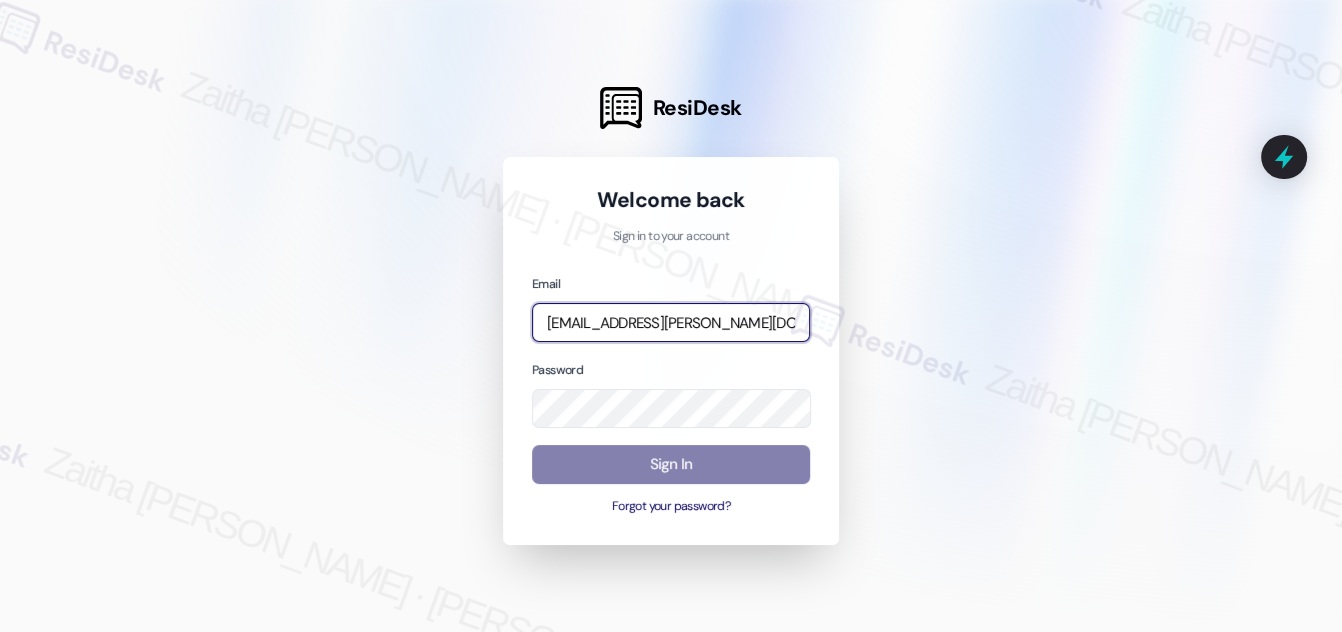 type on "[EMAIL_ADDRESS][PERSON_NAME][DOMAIN_NAME]" 